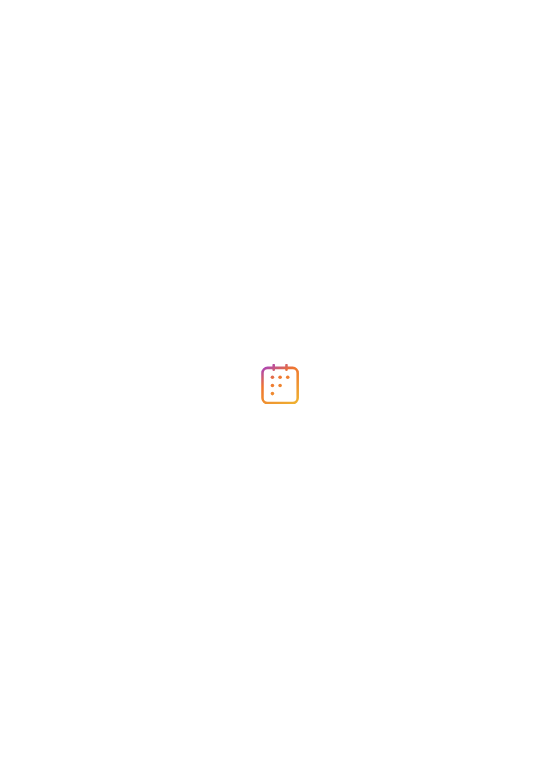 scroll, scrollTop: 0, scrollLeft: 0, axis: both 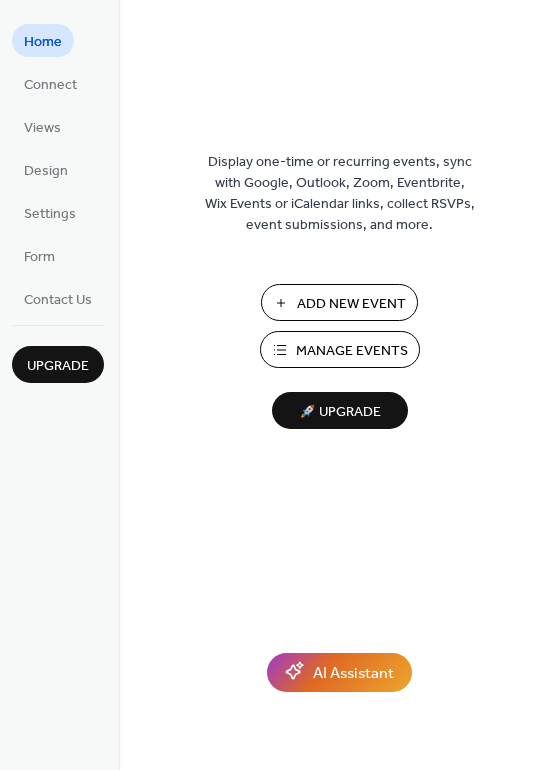 click on "Manage Events" at bounding box center [352, 351] 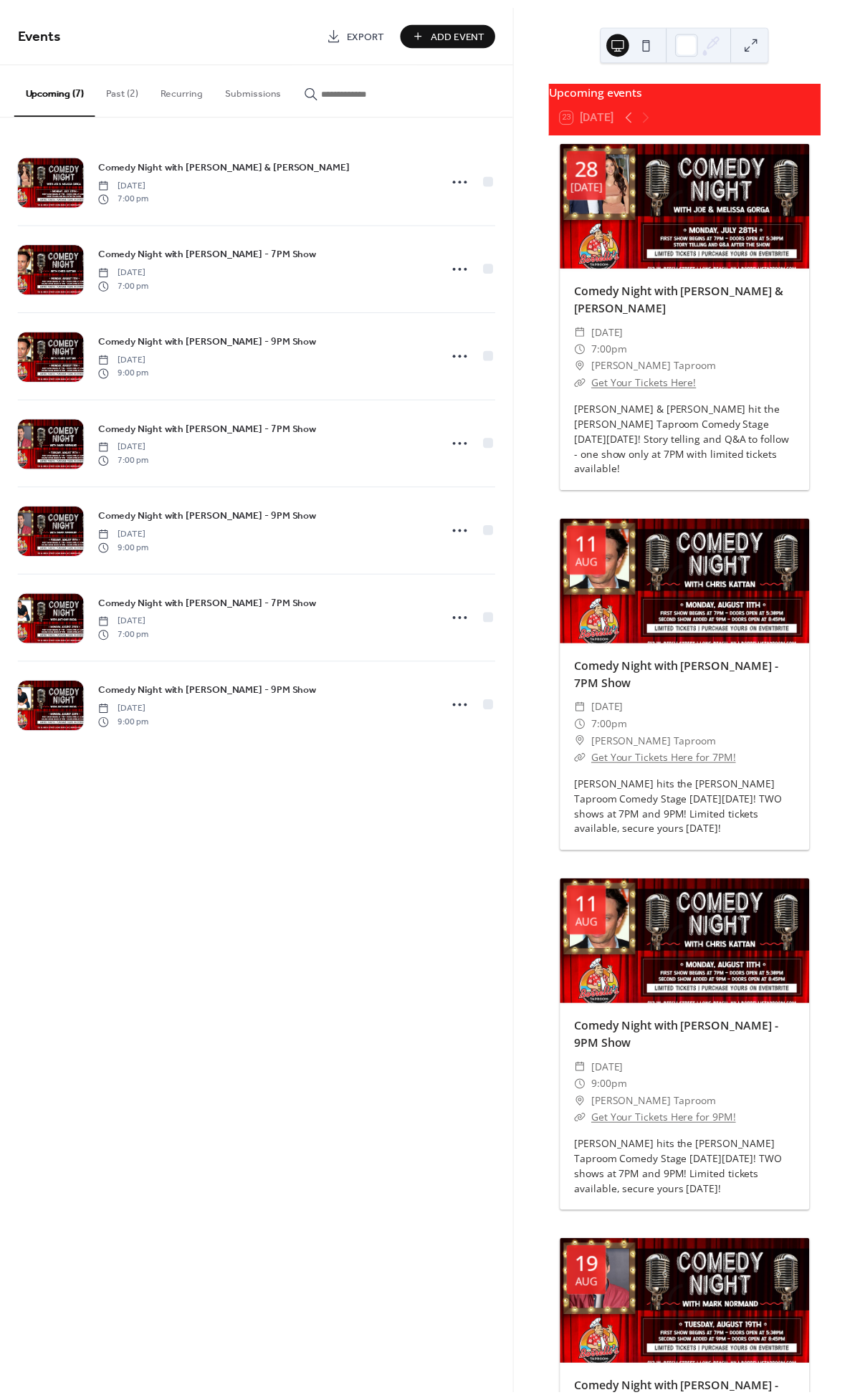 scroll, scrollTop: 0, scrollLeft: 0, axis: both 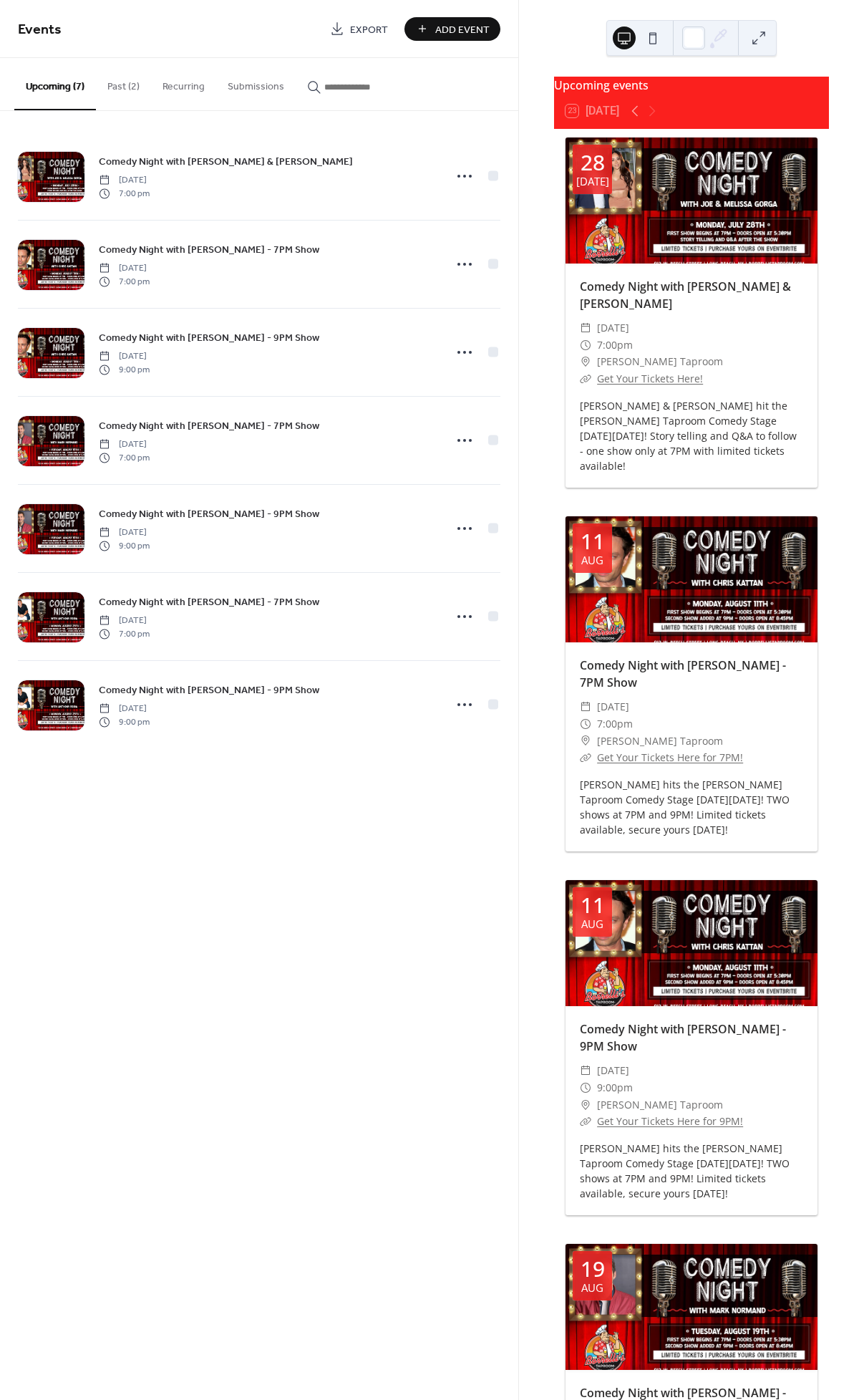 click on "Past (2)" at bounding box center (123, 83) 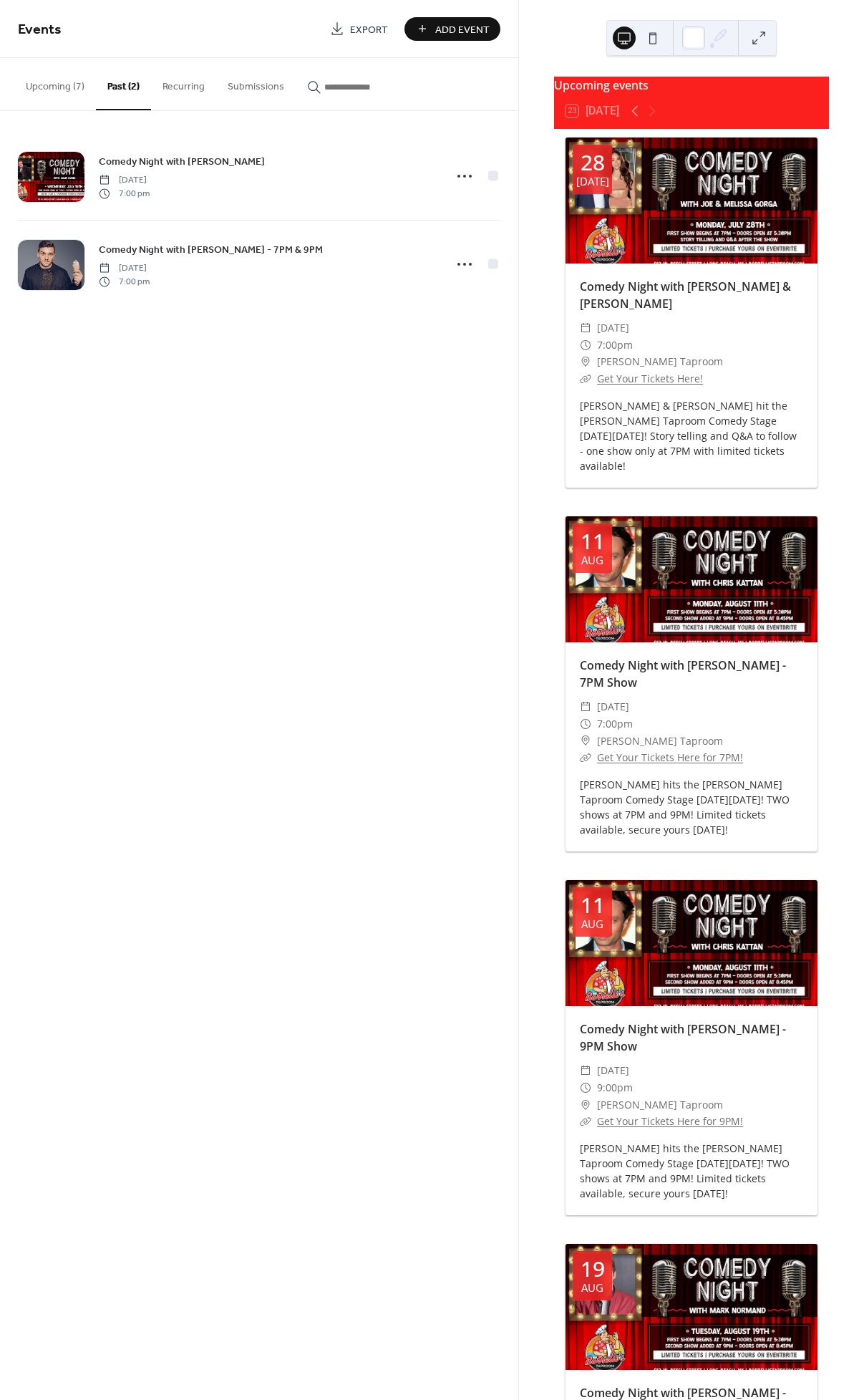 click on "Upcoming (7)" at bounding box center (55, 83) 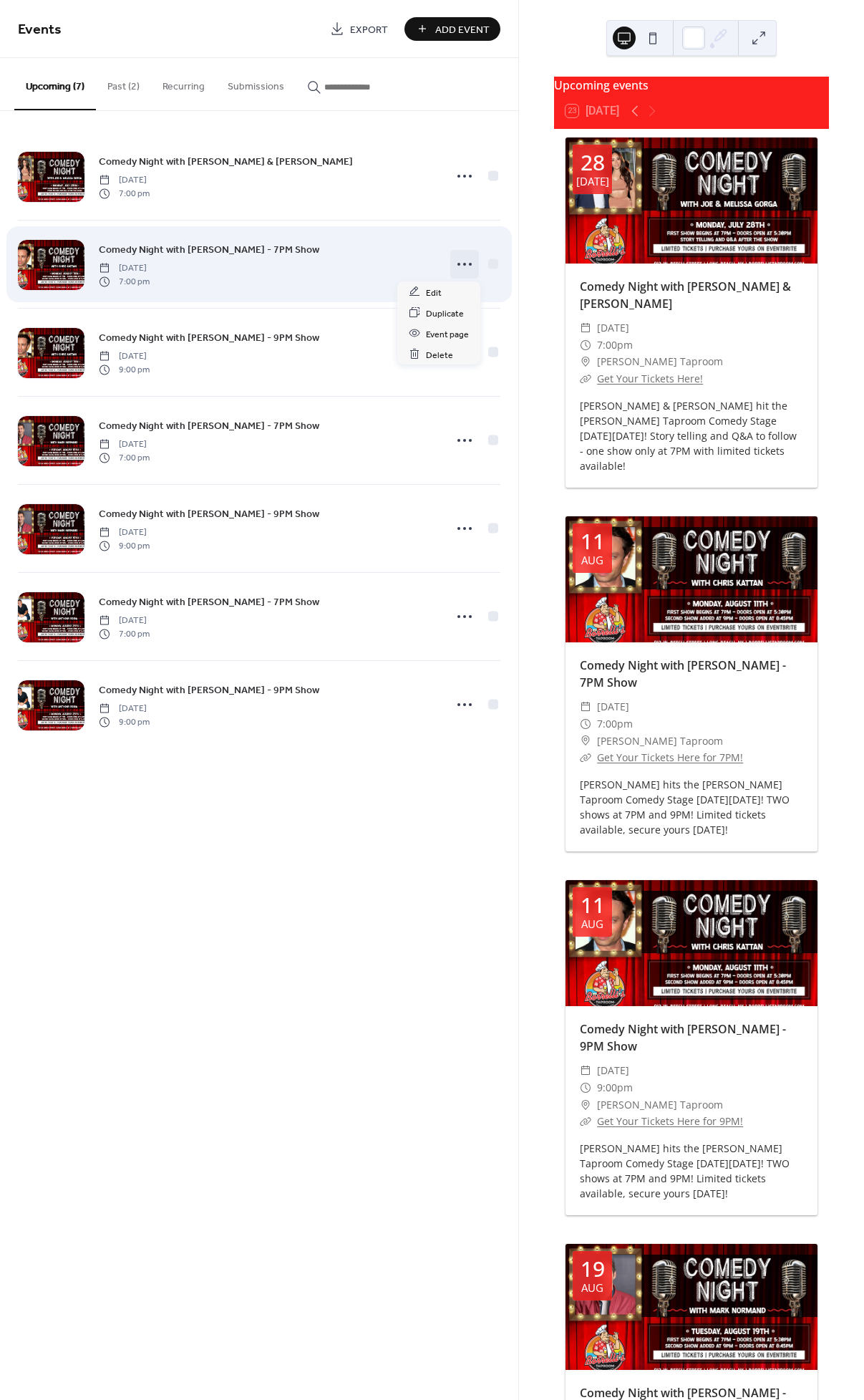 click 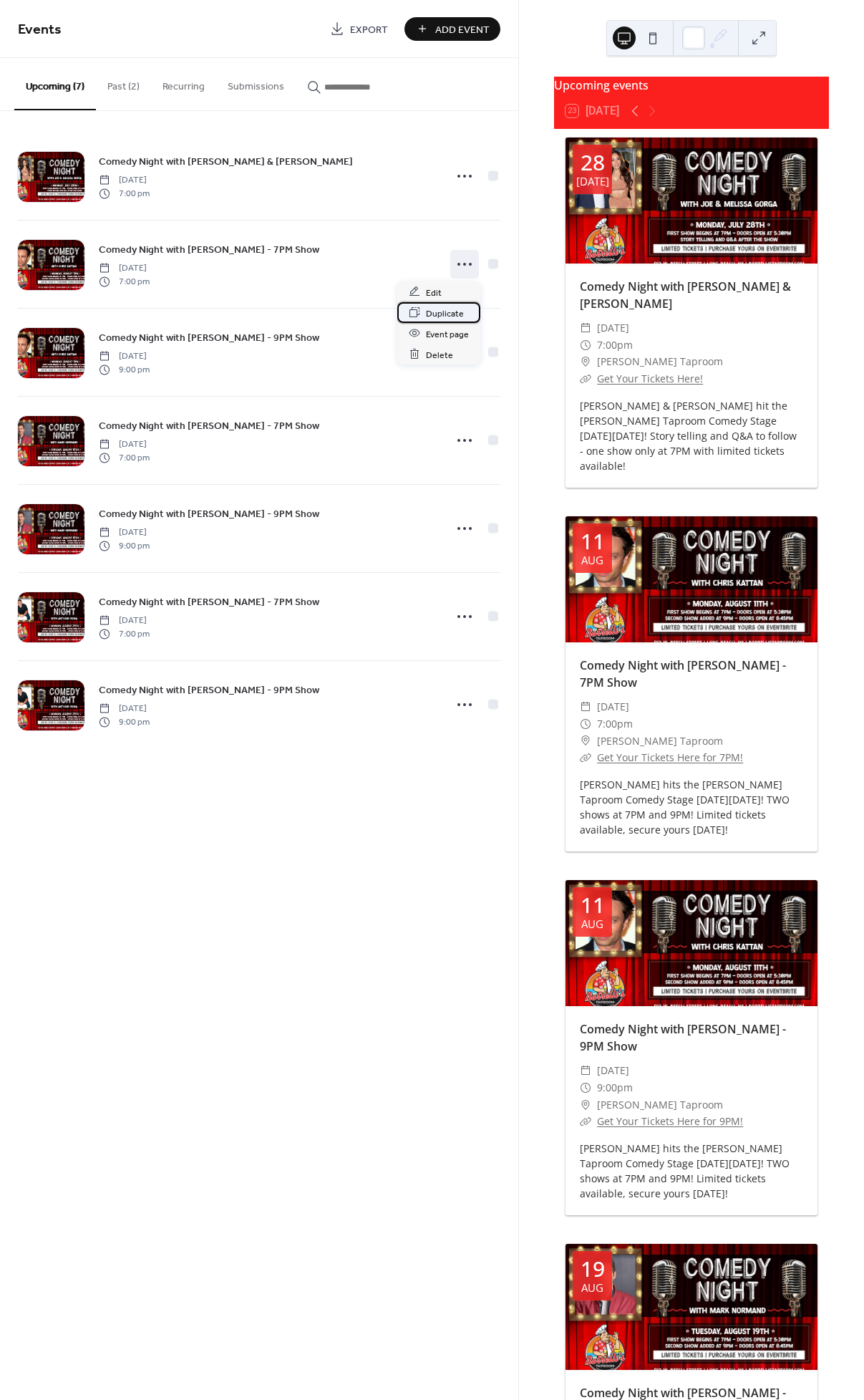 click on "Duplicate" at bounding box center [445, 313] 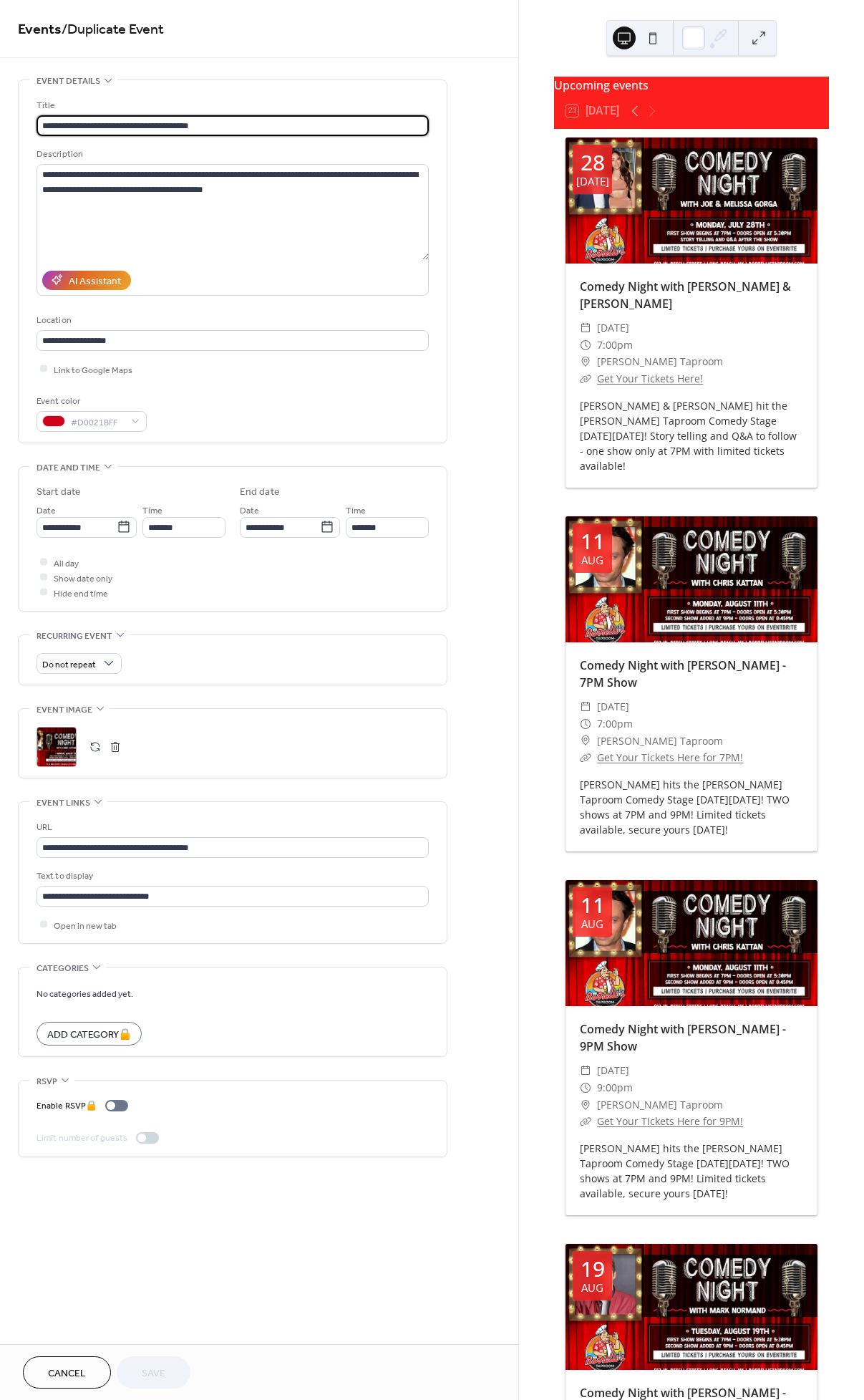 drag, startPoint x: 237, startPoint y: 125, endPoint x: 116, endPoint y: 128, distance: 121.03718 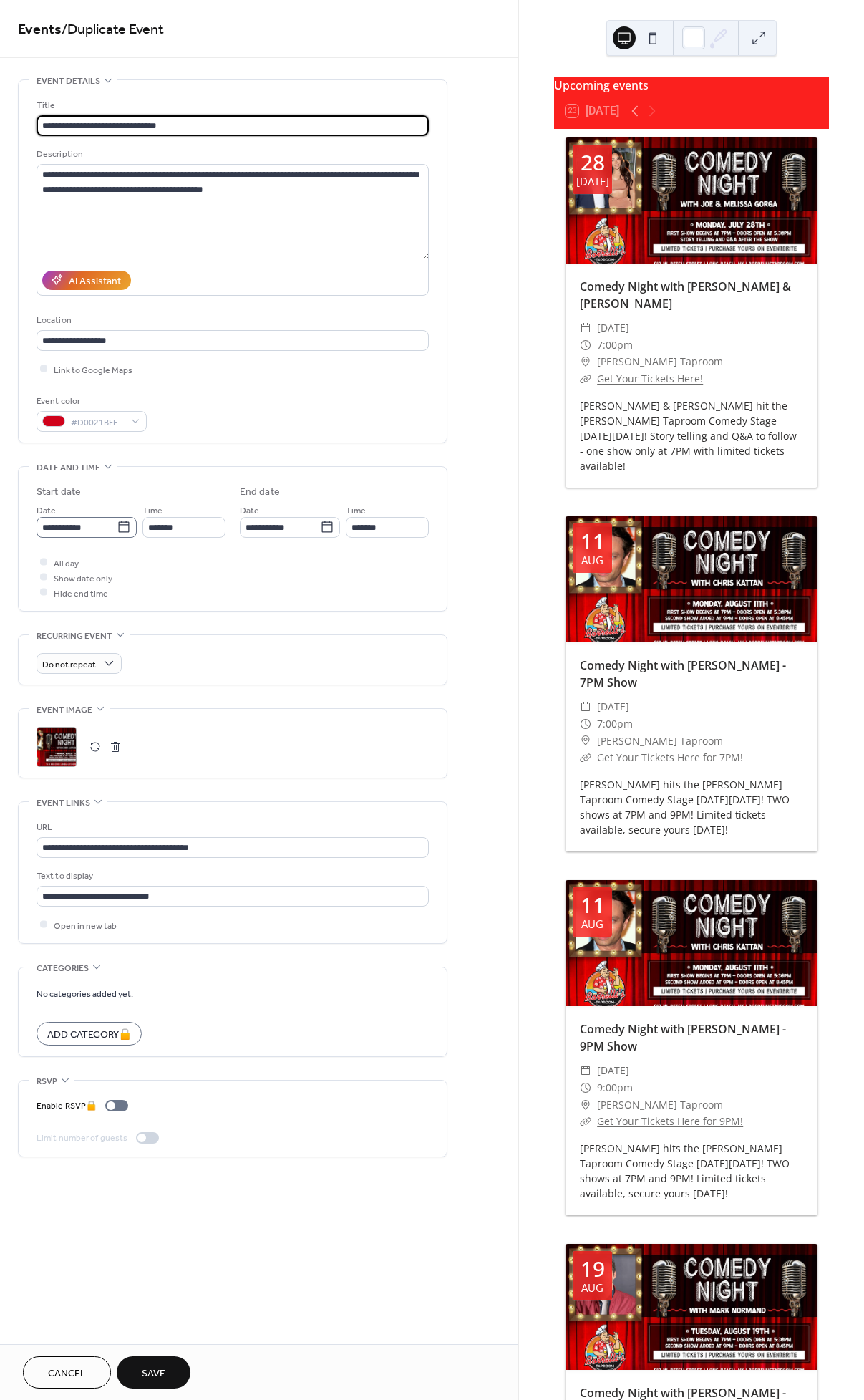 type on "**********" 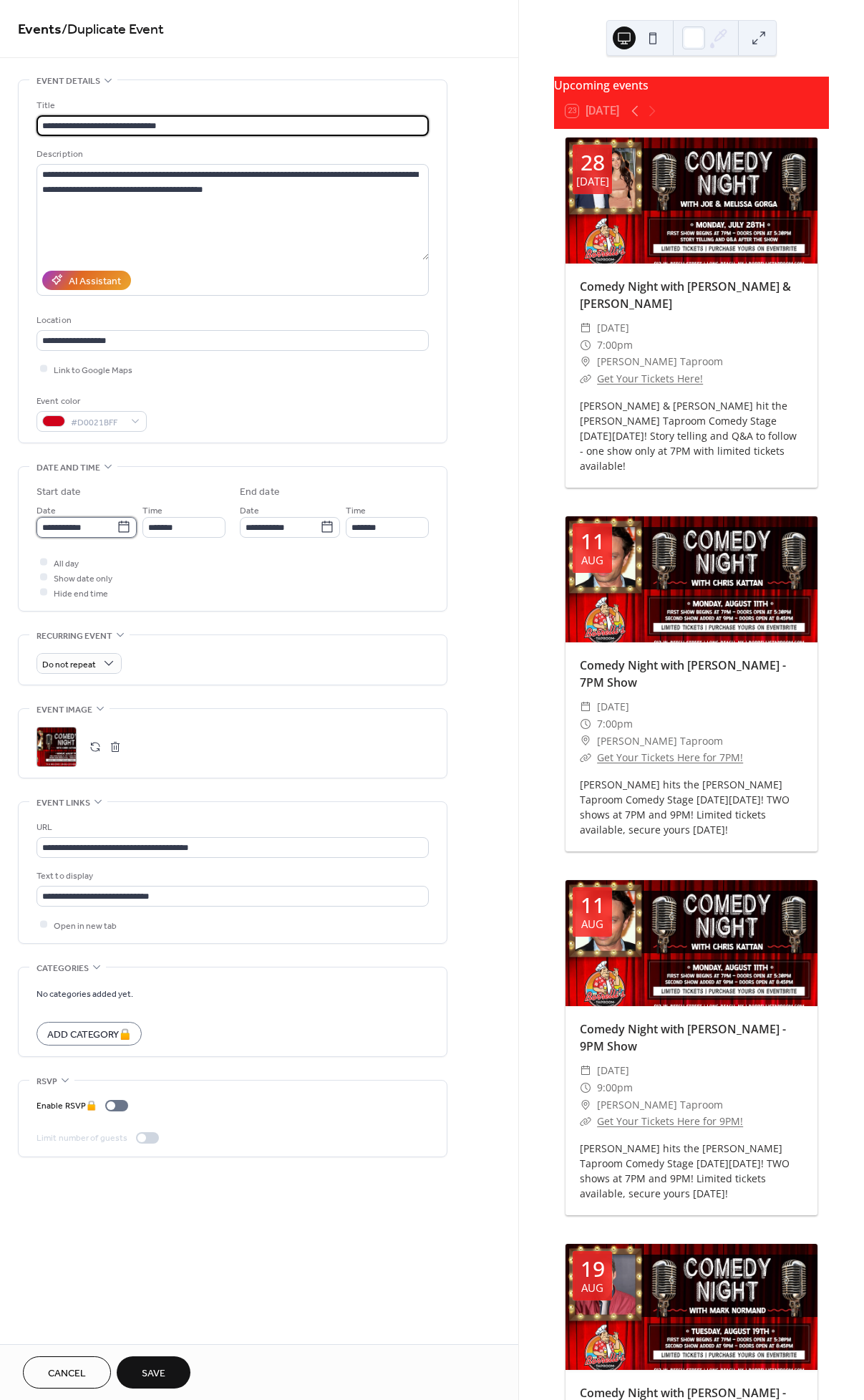 click on "**********" at bounding box center [77, 527] 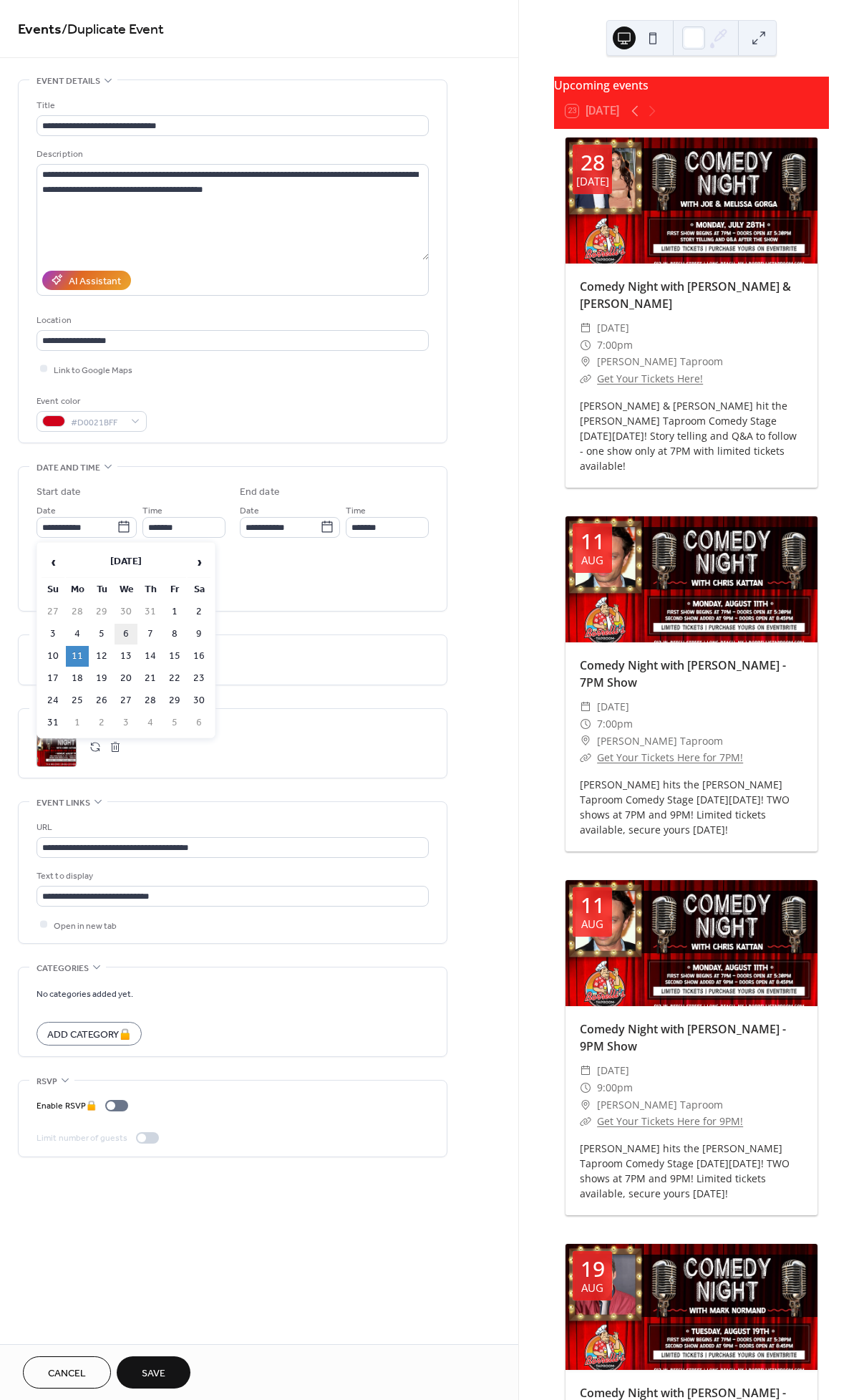 click on "6" at bounding box center [126, 634] 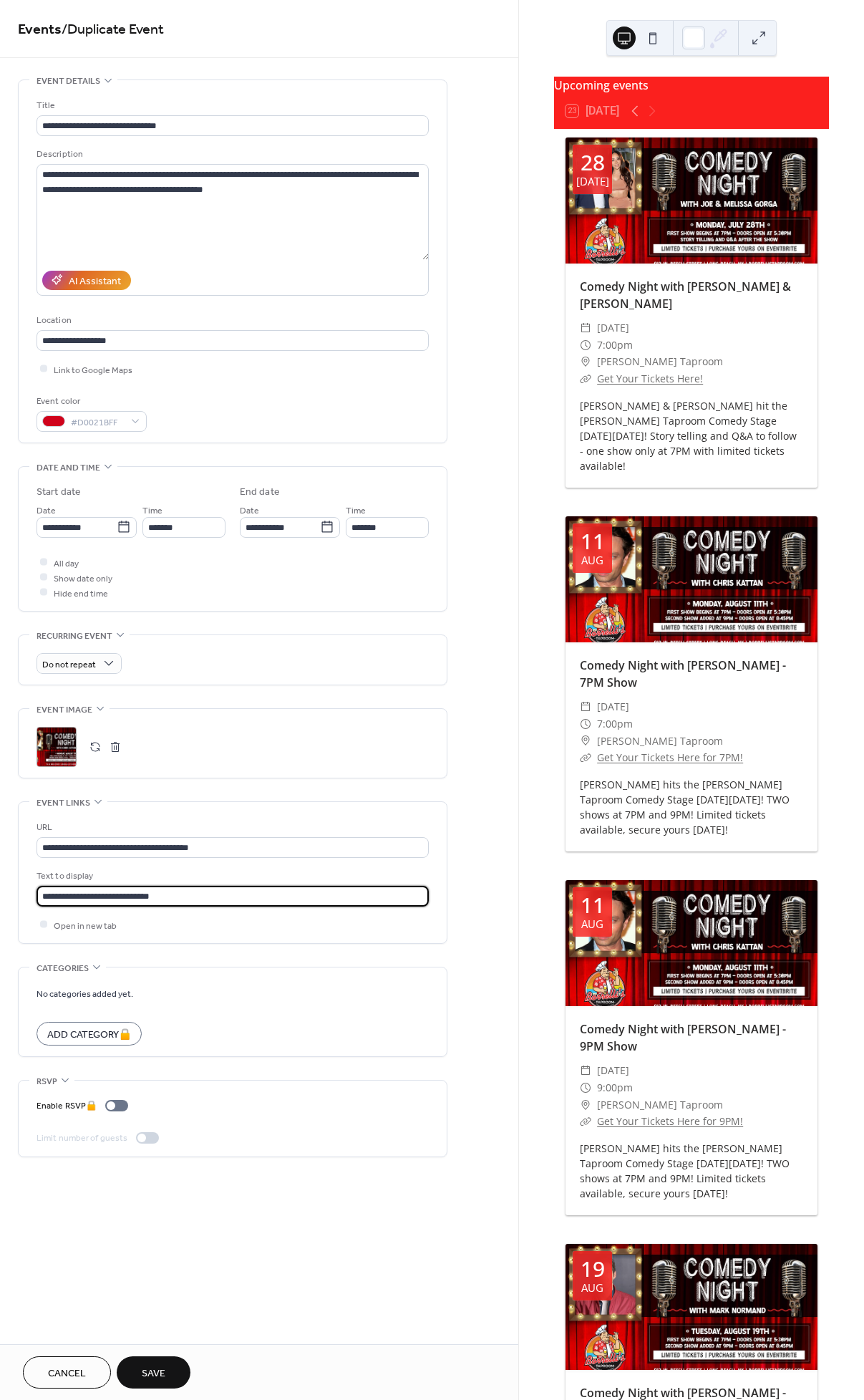drag, startPoint x: 221, startPoint y: 894, endPoint x: 138, endPoint y: 897, distance: 83.0542 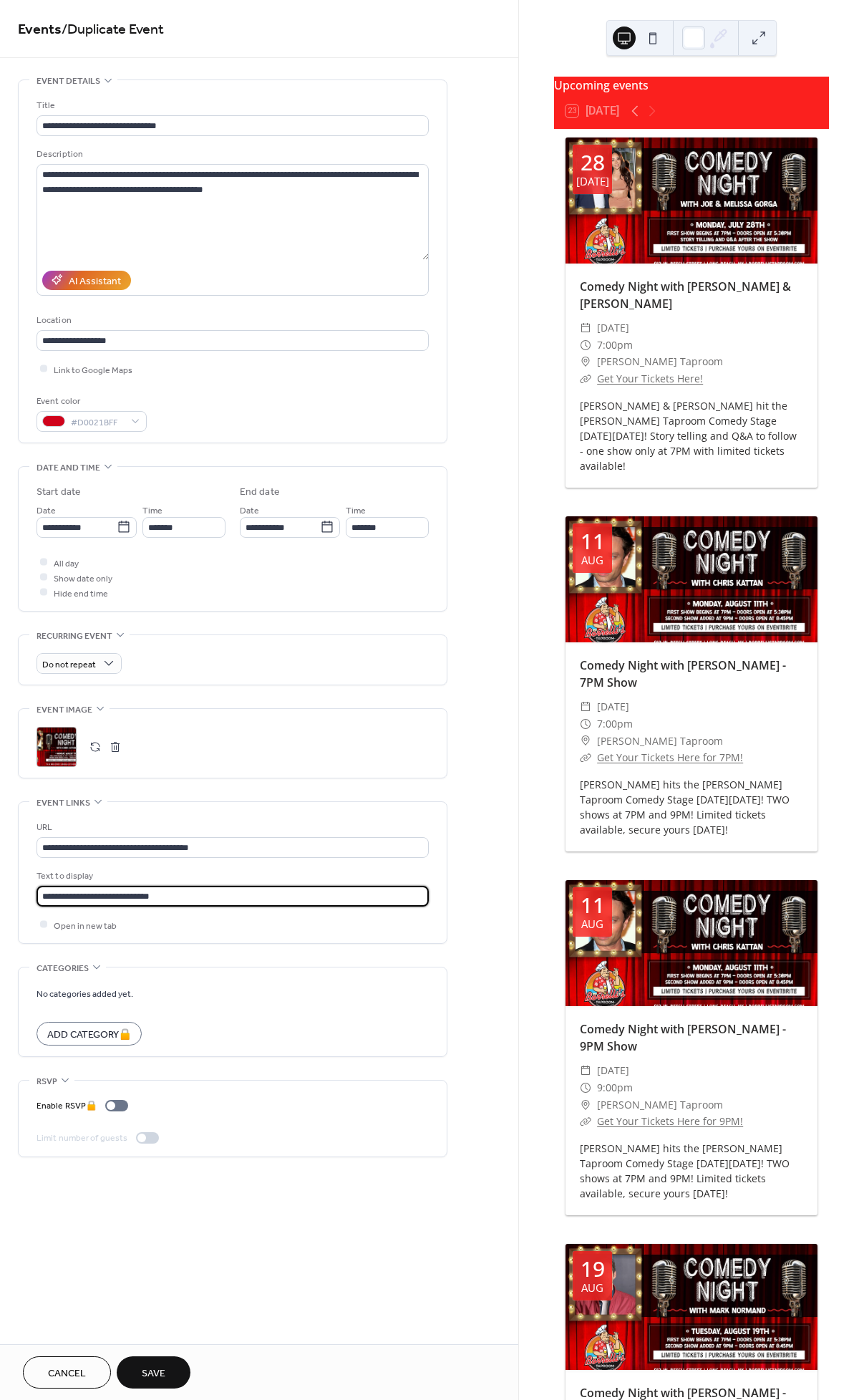 click on "**********" at bounding box center [233, 896] 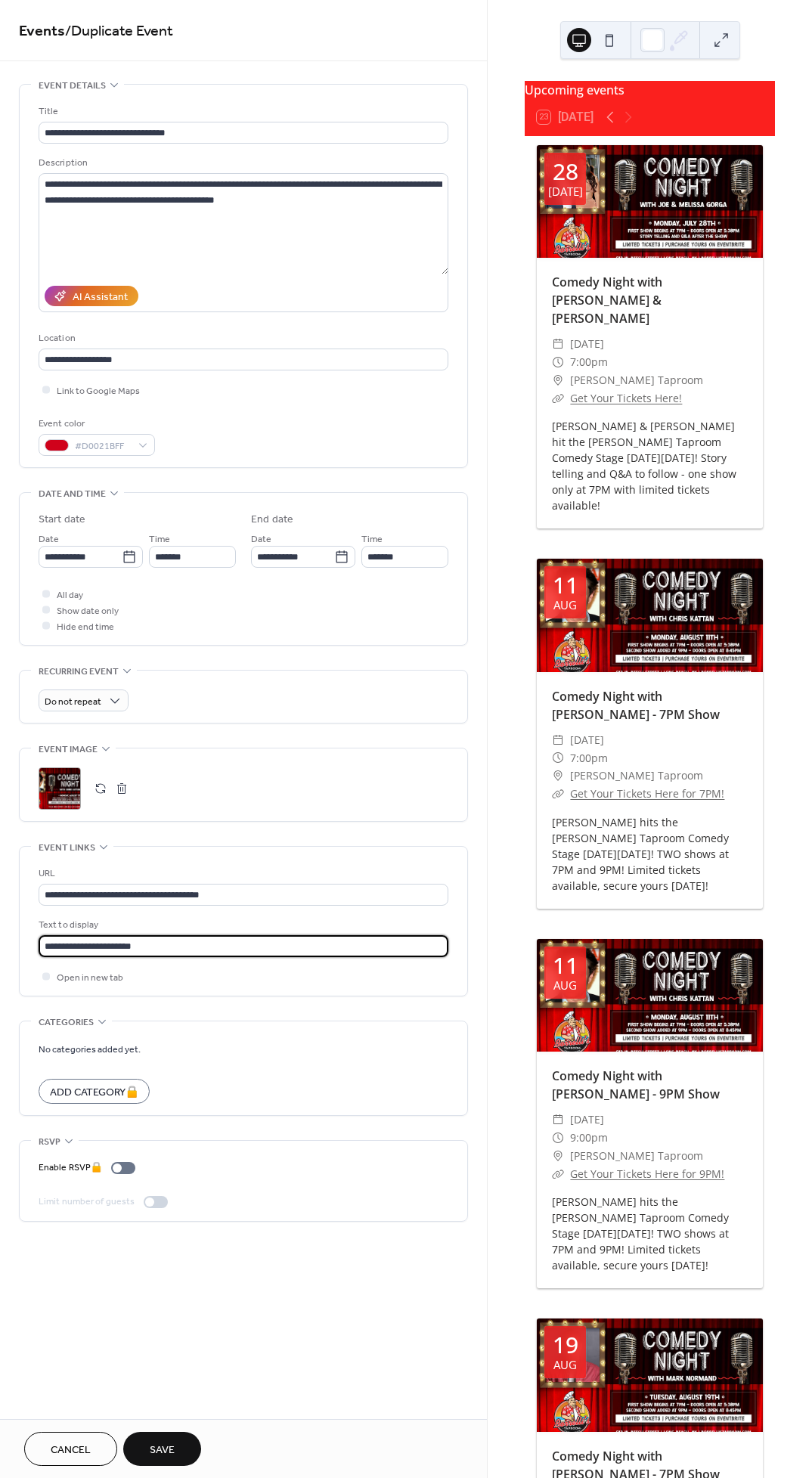 type on "**********" 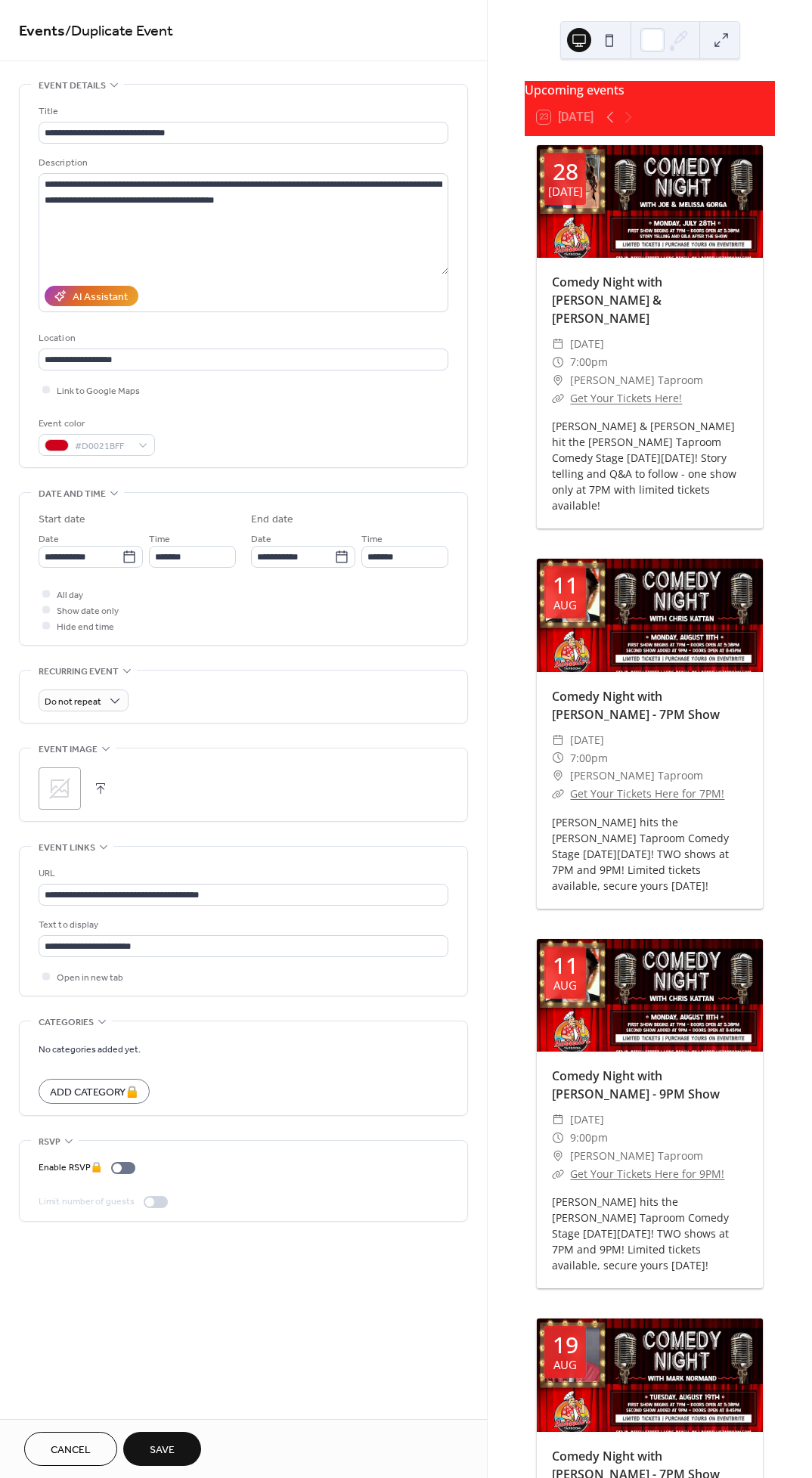 click on ";" at bounding box center (60, 789) 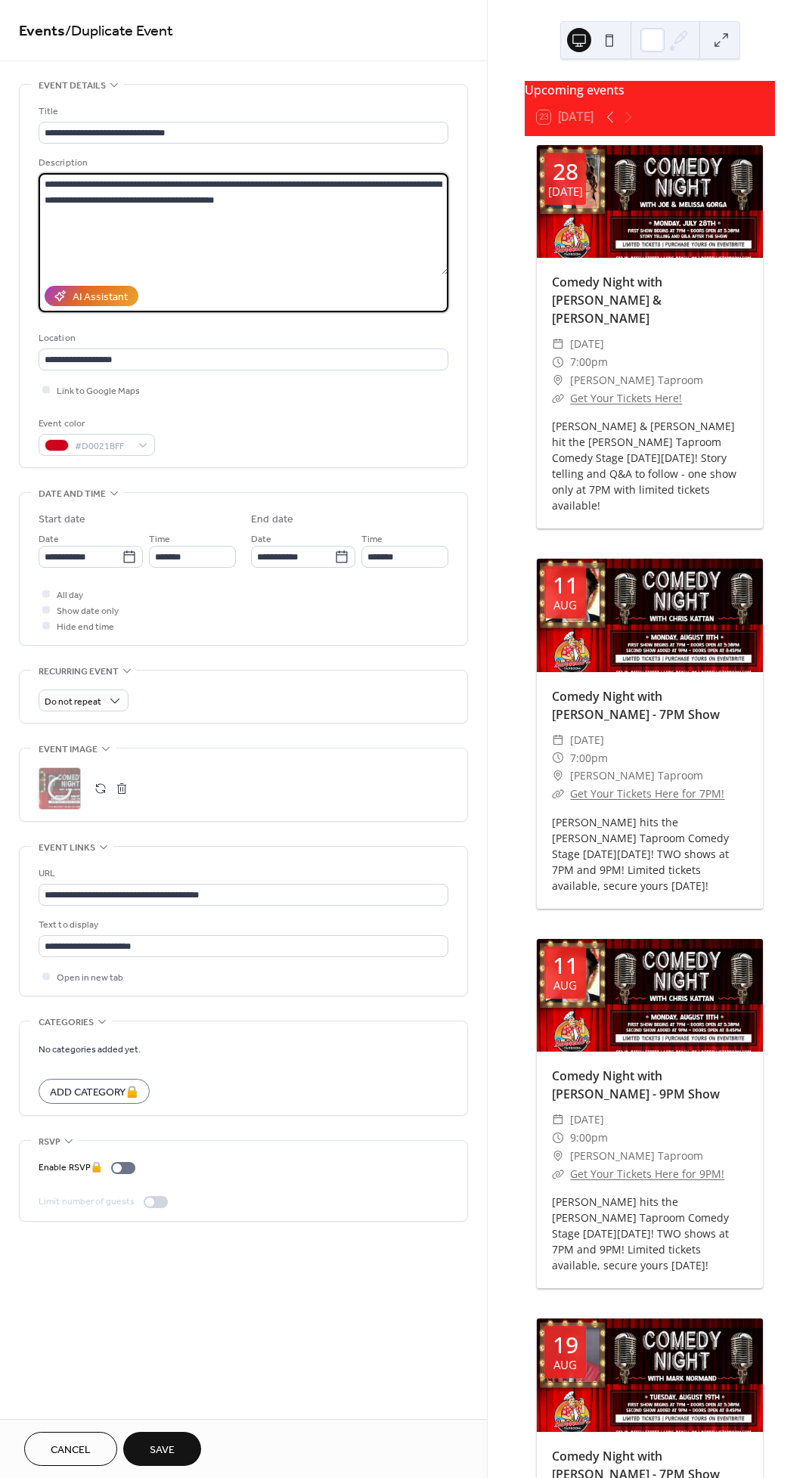 drag, startPoint x: 289, startPoint y: 199, endPoint x: -4, endPoint y: 179, distance: 293.6818 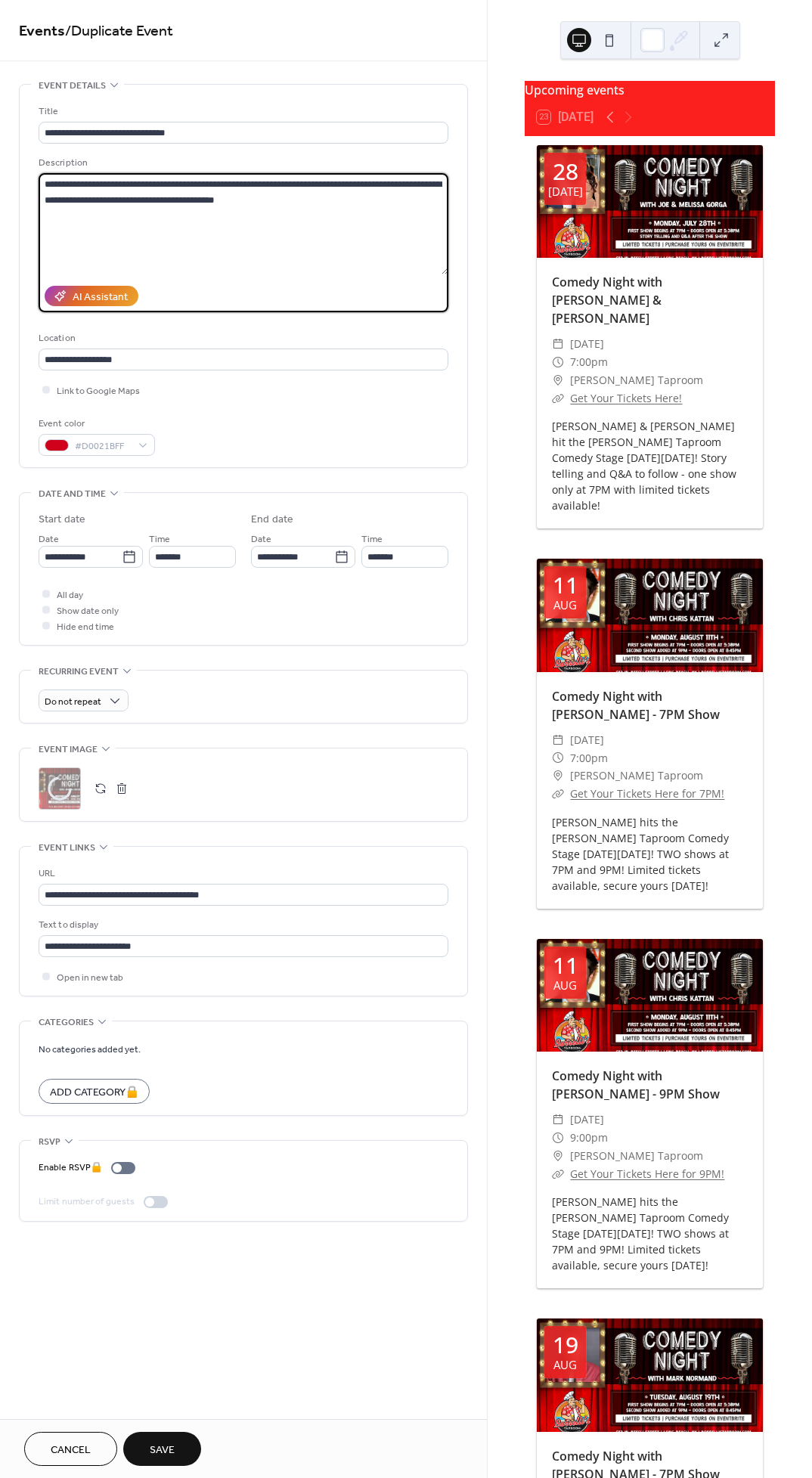 click on "**********" at bounding box center [406, 739] 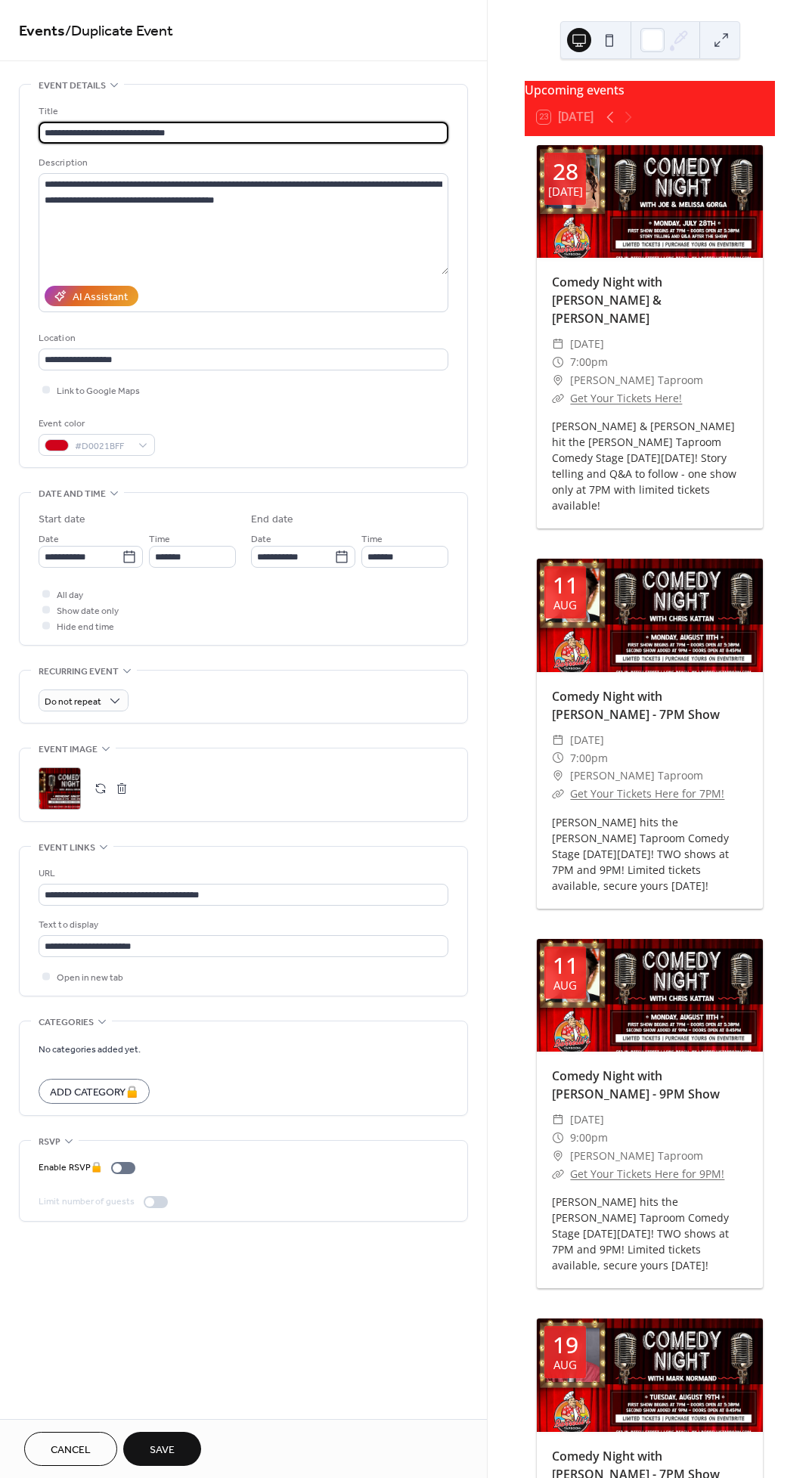 drag, startPoint x: 206, startPoint y: 132, endPoint x: 121, endPoint y: 132, distance: 85 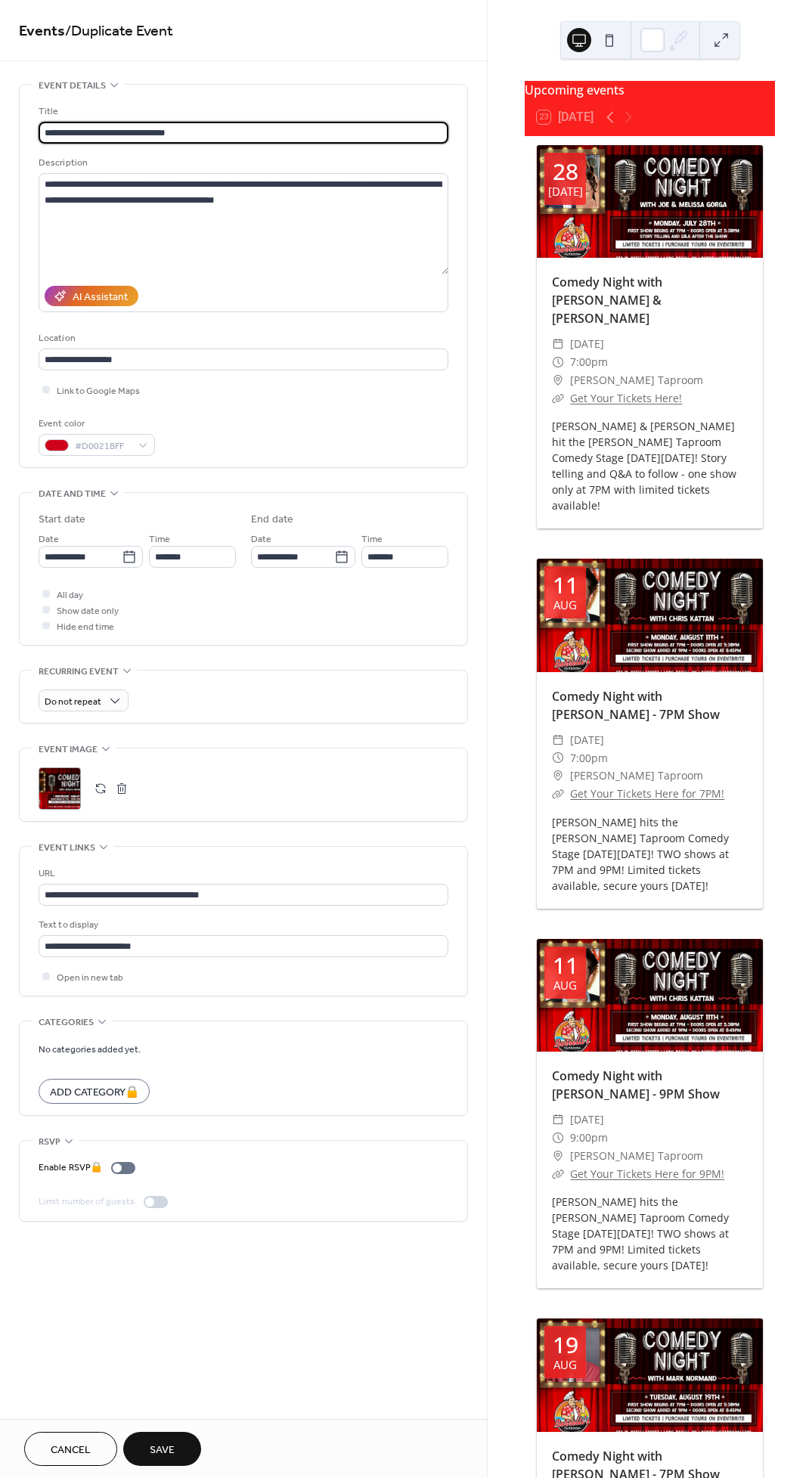 click on "**********" at bounding box center (243, 132) 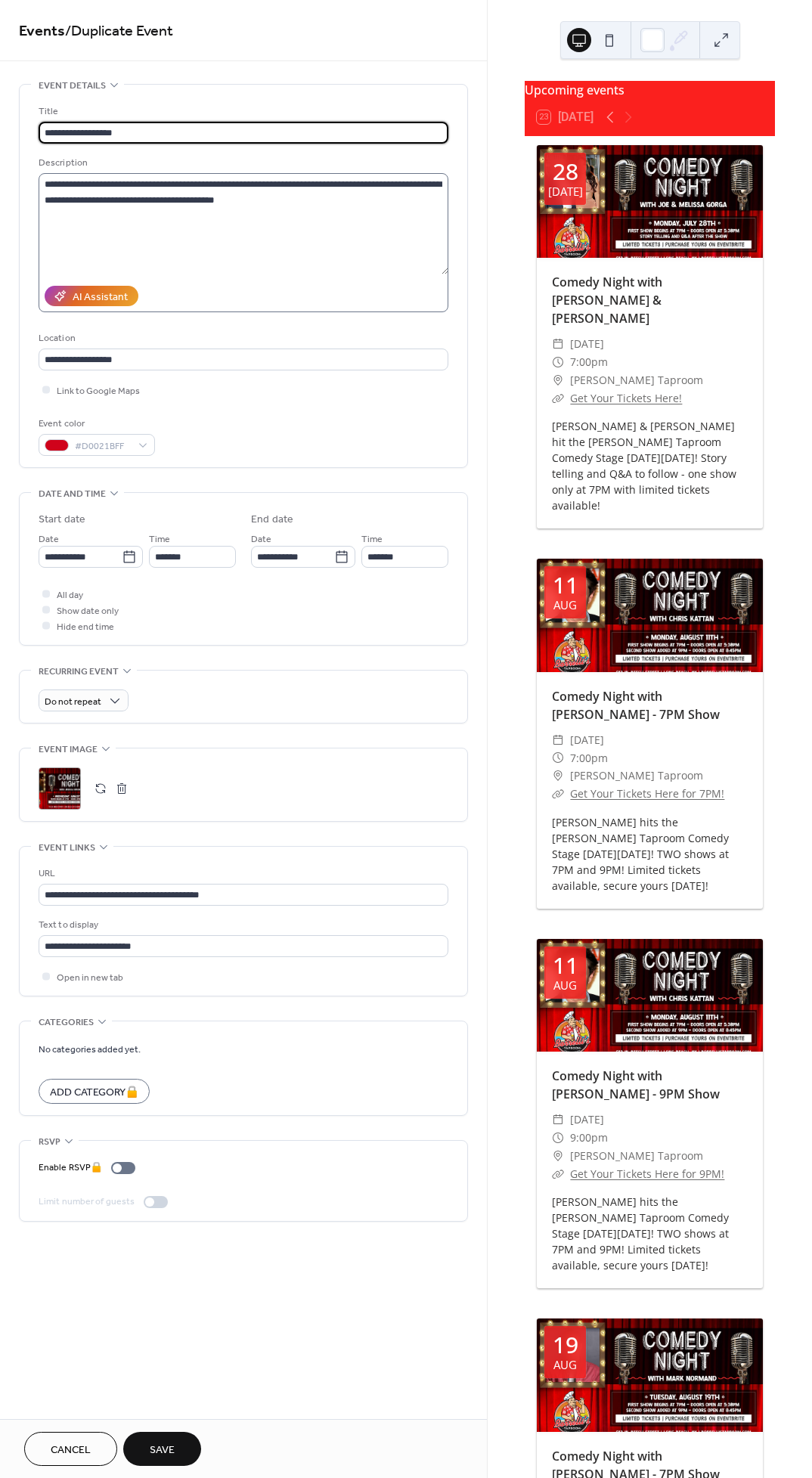 type on "**********" 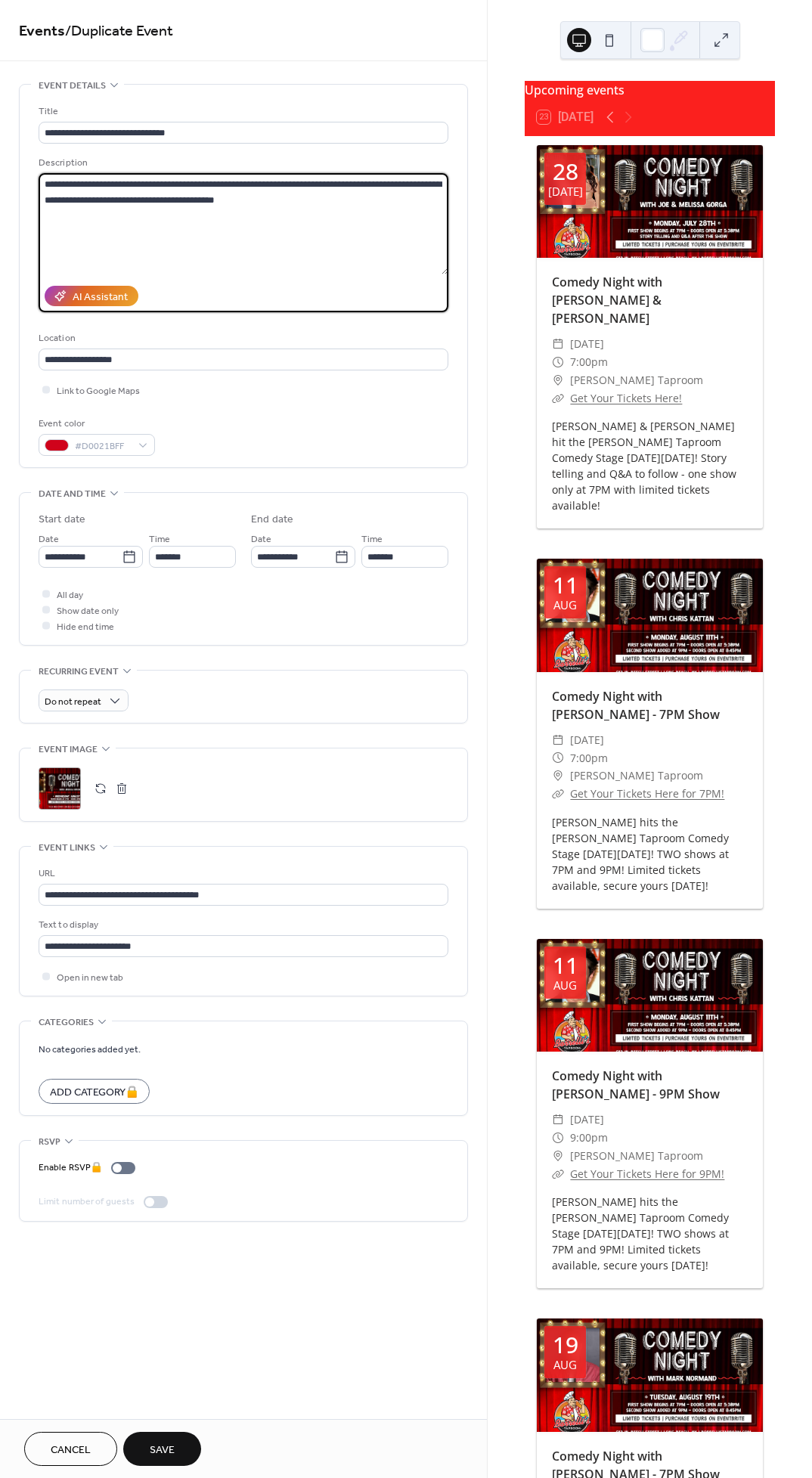 drag, startPoint x: 93, startPoint y: 184, endPoint x: -4, endPoint y: 180, distance: 97.08244 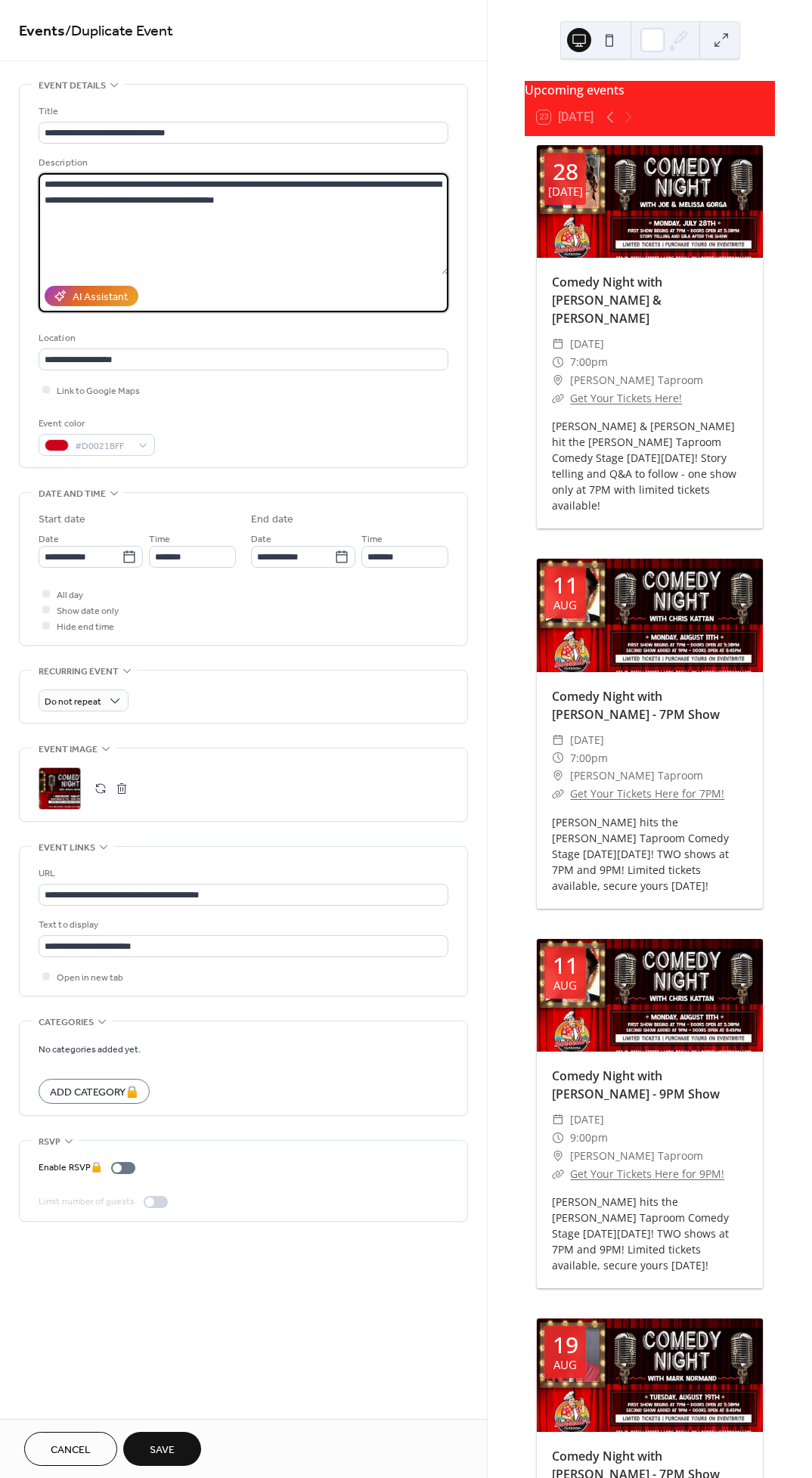 click on "**********" at bounding box center (406, 739) 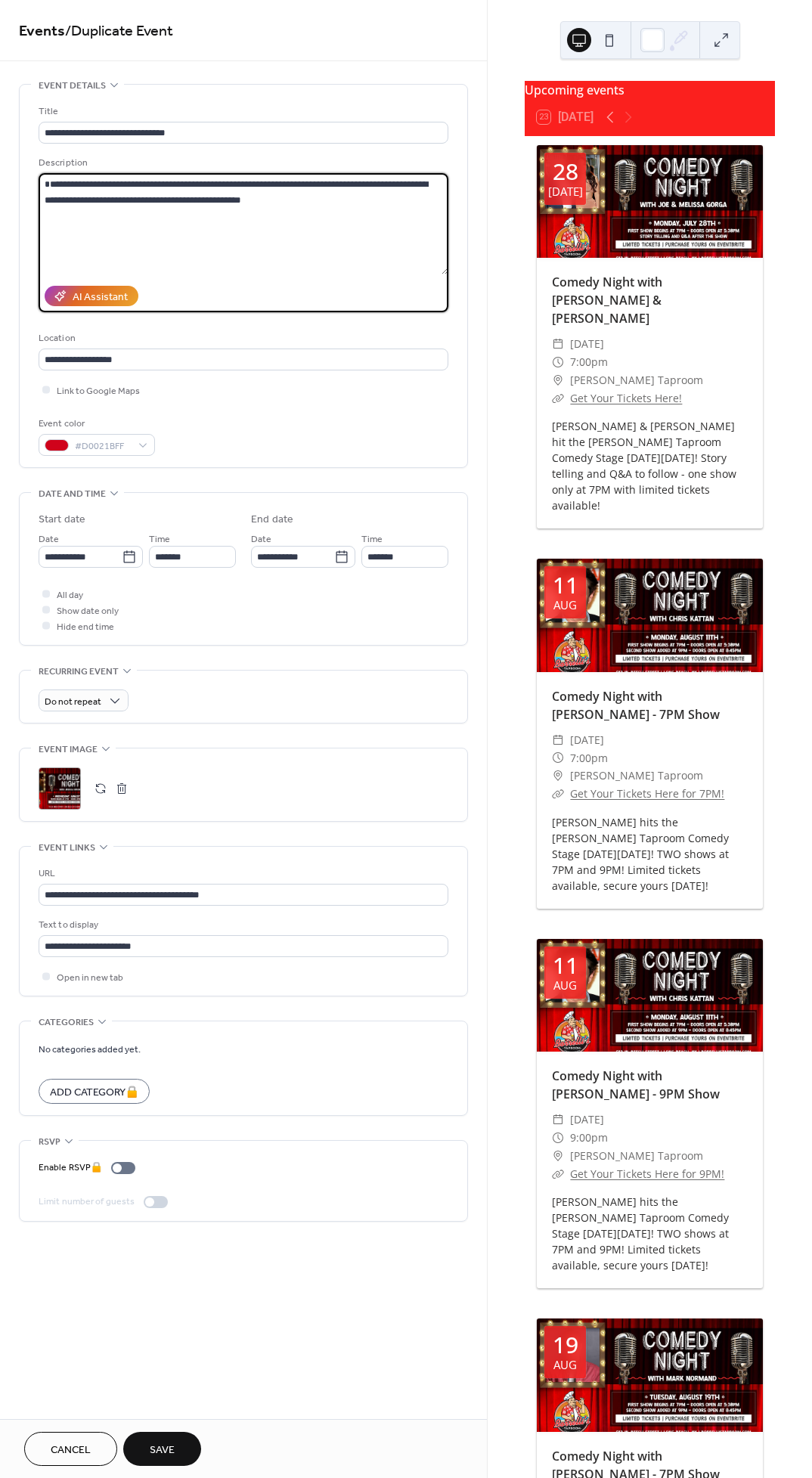 click on "**********" at bounding box center (243, 224) 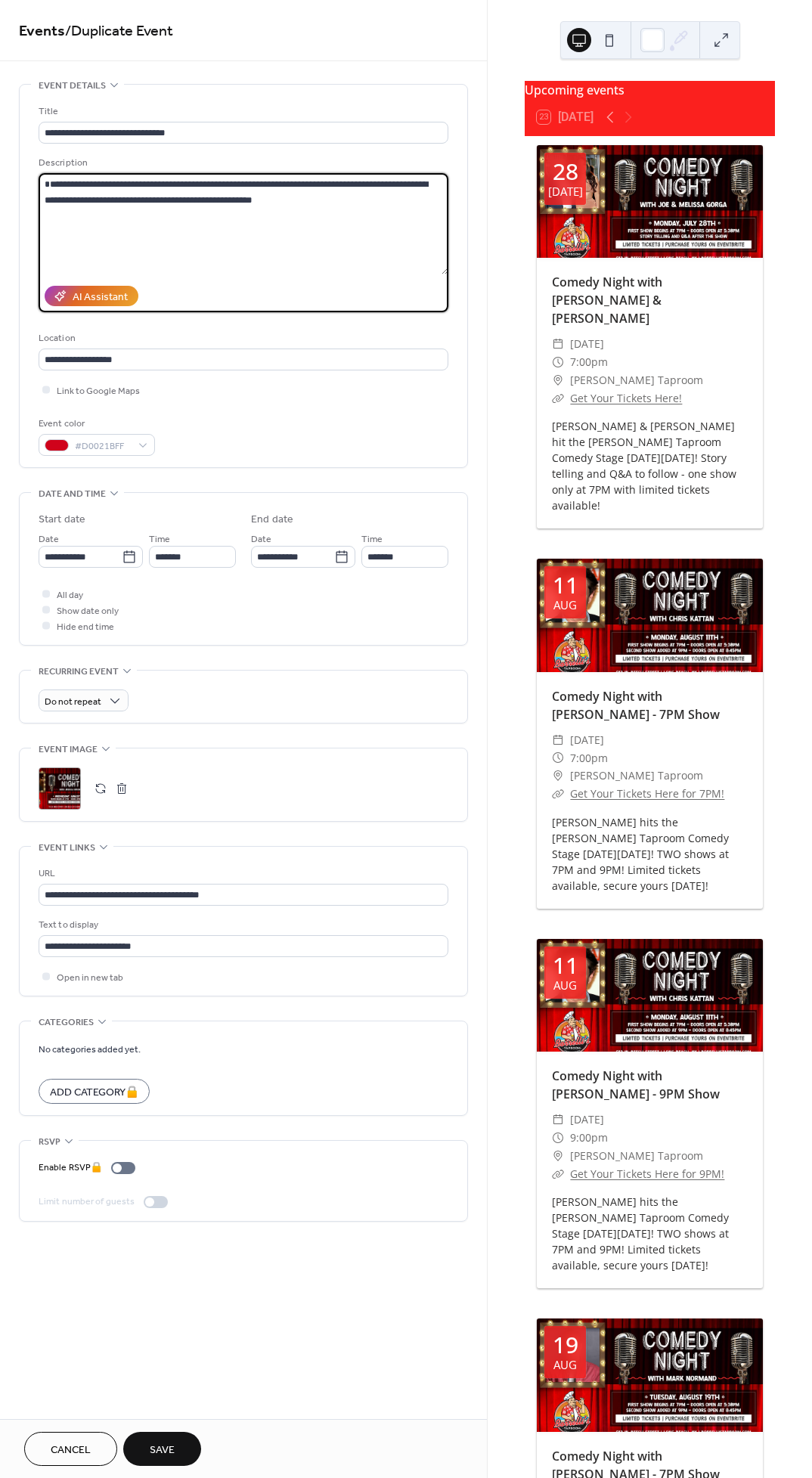 drag, startPoint x: 373, startPoint y: 185, endPoint x: 364, endPoint y: 216, distance: 32.280025 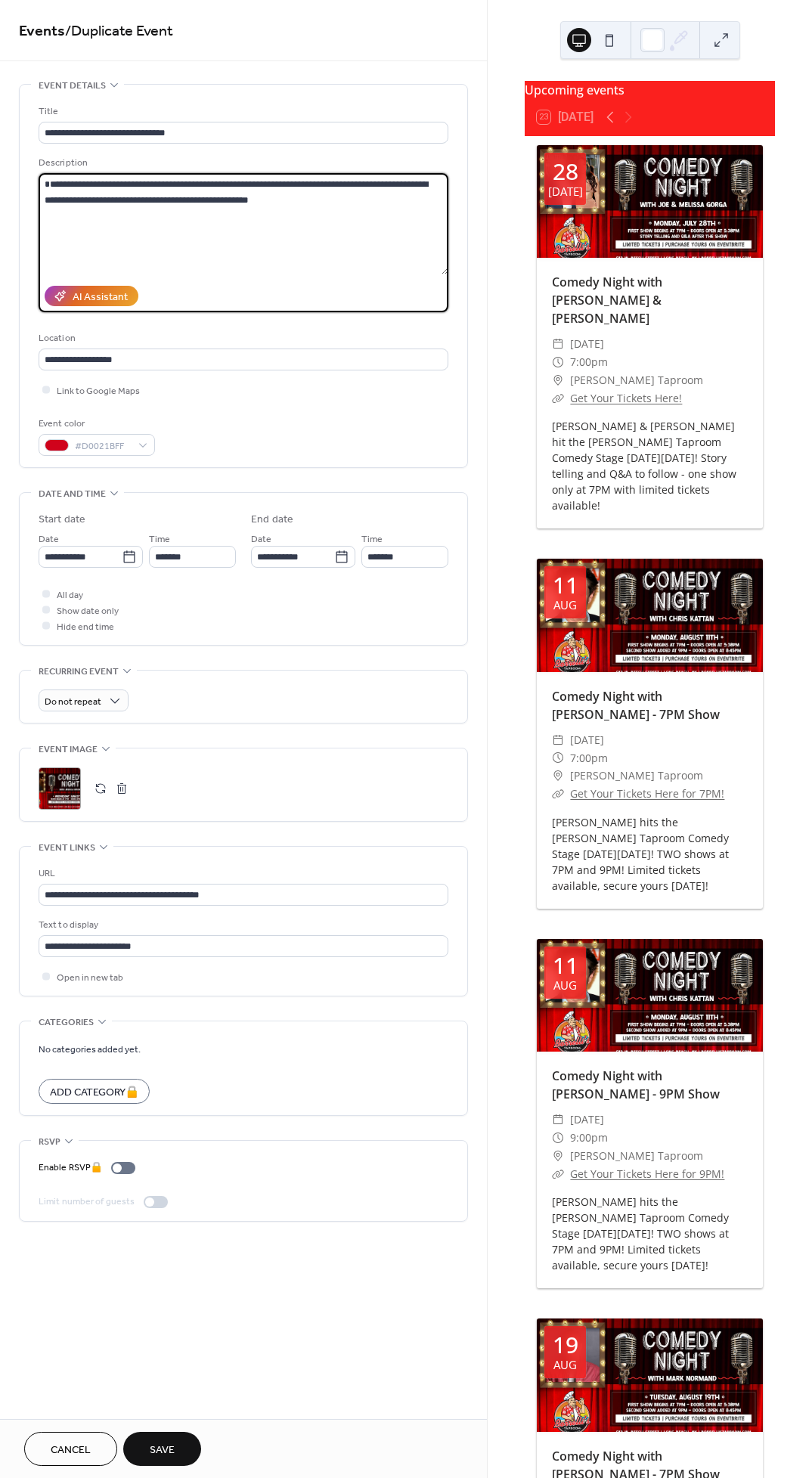 drag, startPoint x: 380, startPoint y: 183, endPoint x: 431, endPoint y: 189, distance: 51.35173 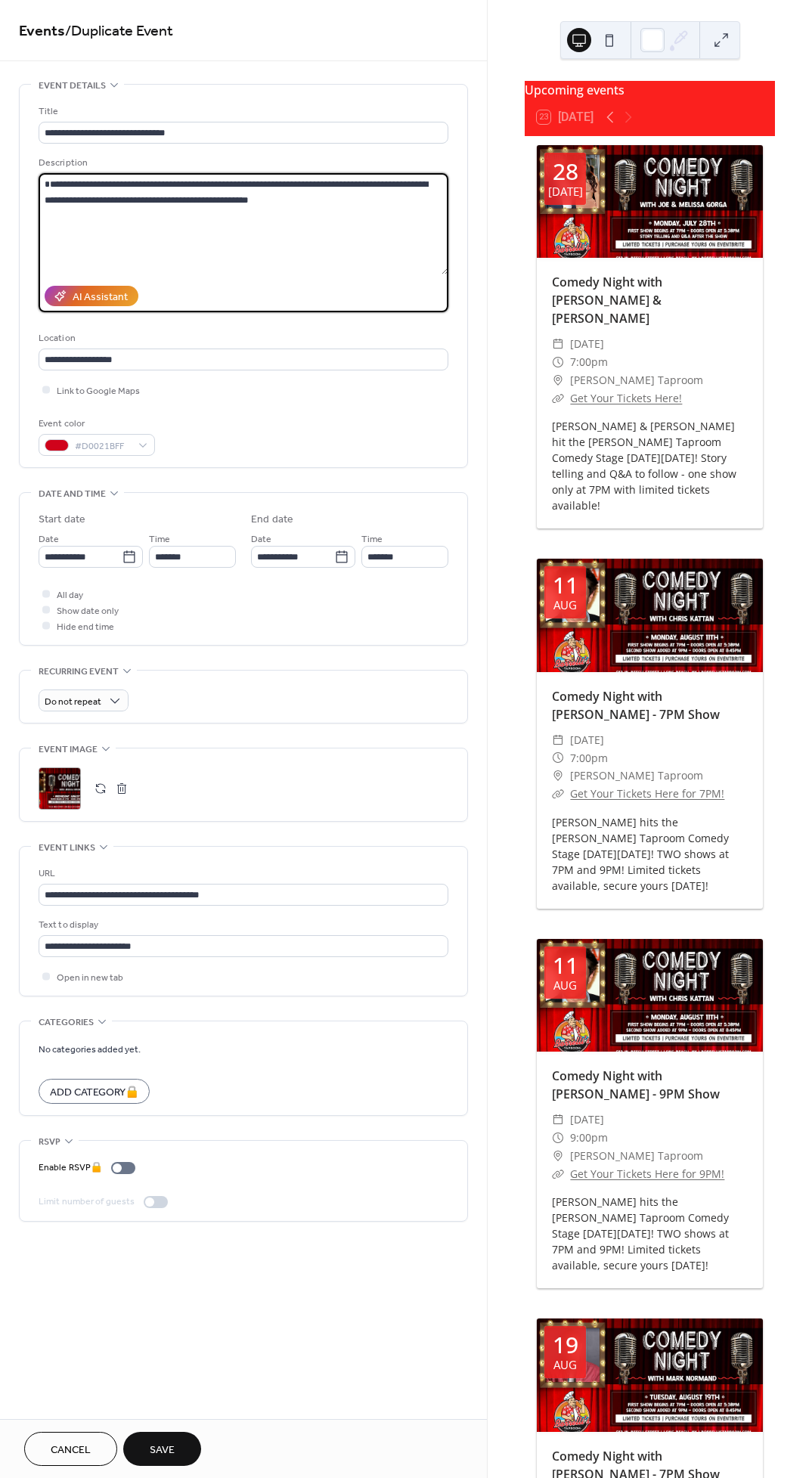 click on "**********" at bounding box center [243, 224] 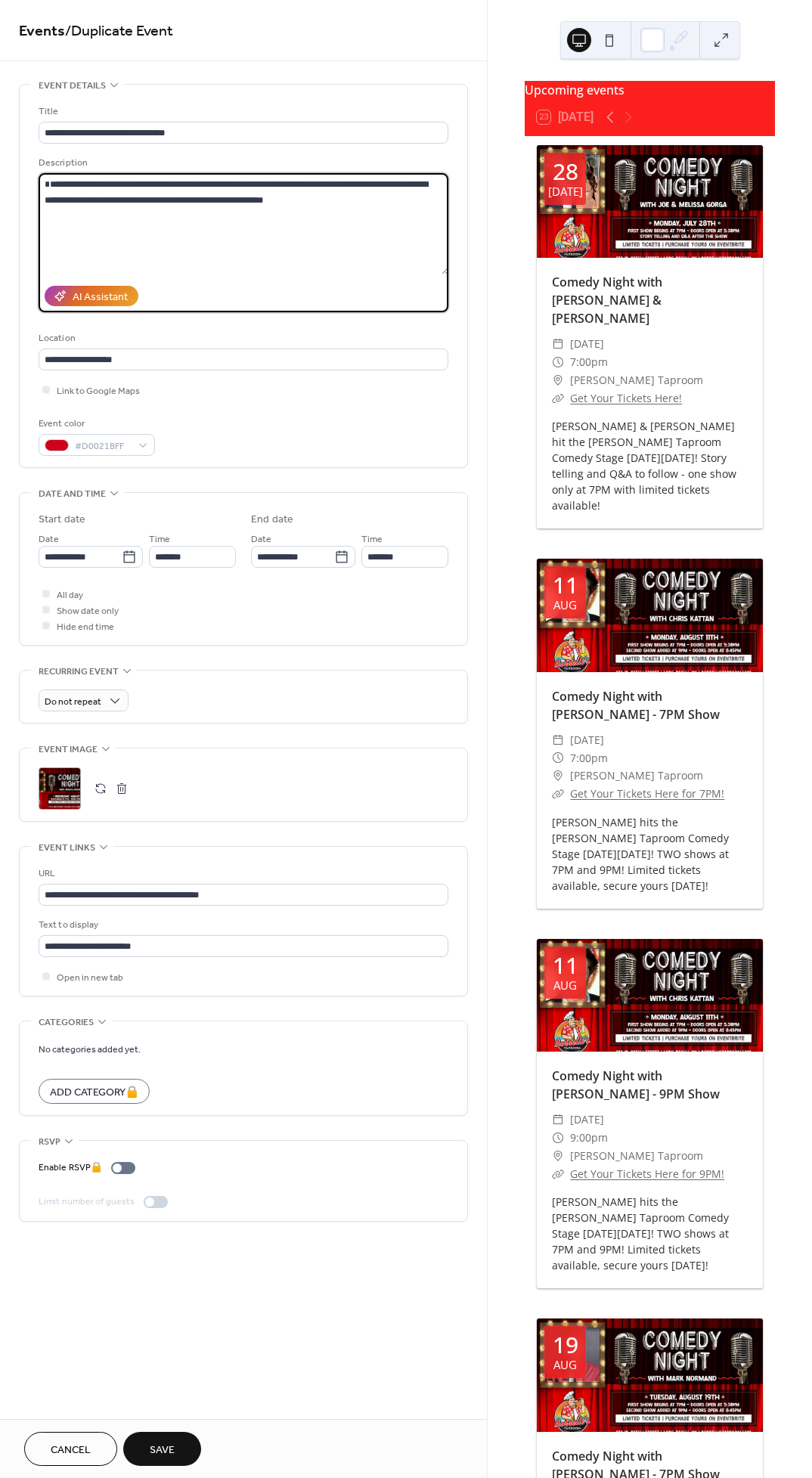 drag, startPoint x: 111, startPoint y: 199, endPoint x: 75, endPoint y: 202, distance: 36.124784 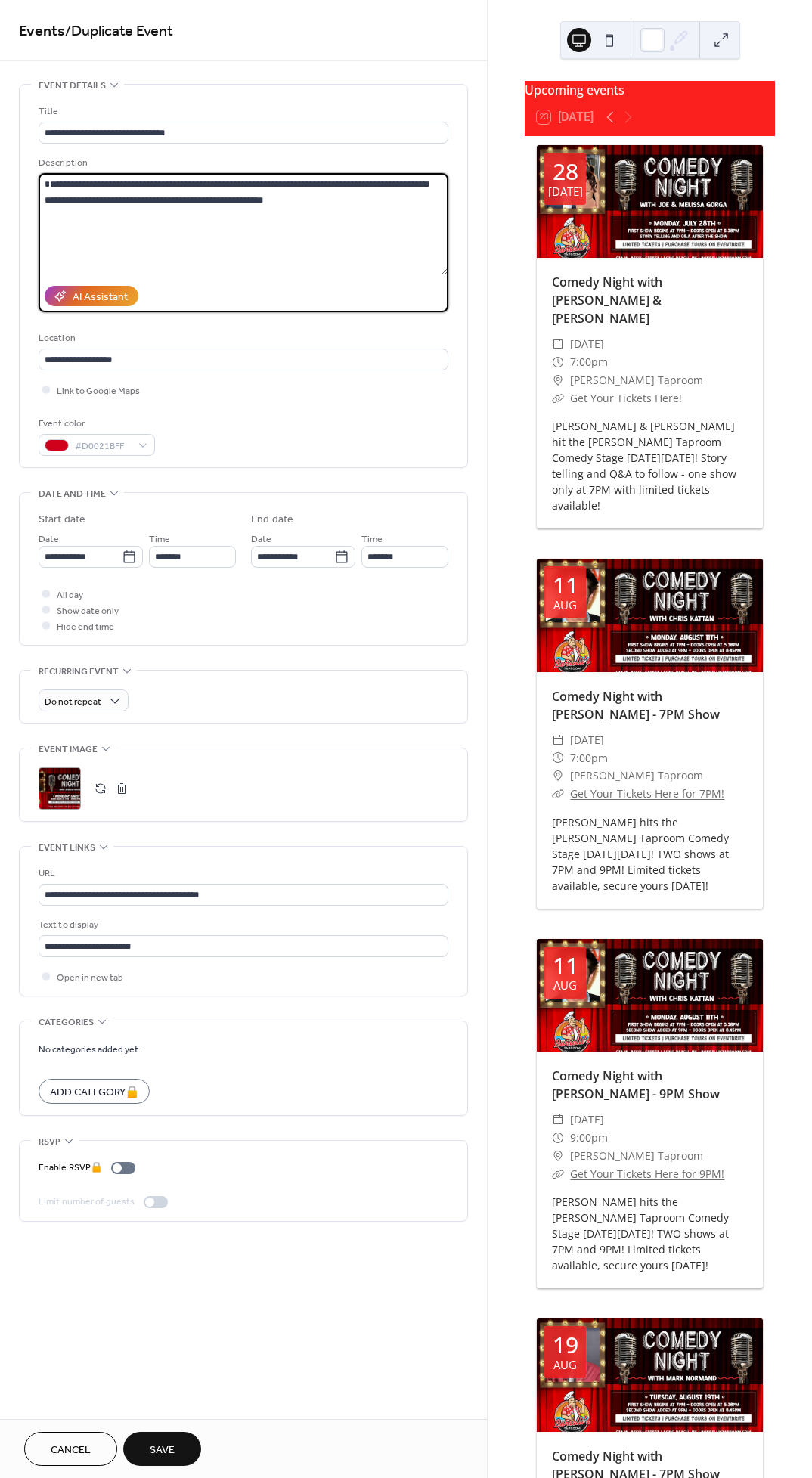 click on "**********" at bounding box center [243, 224] 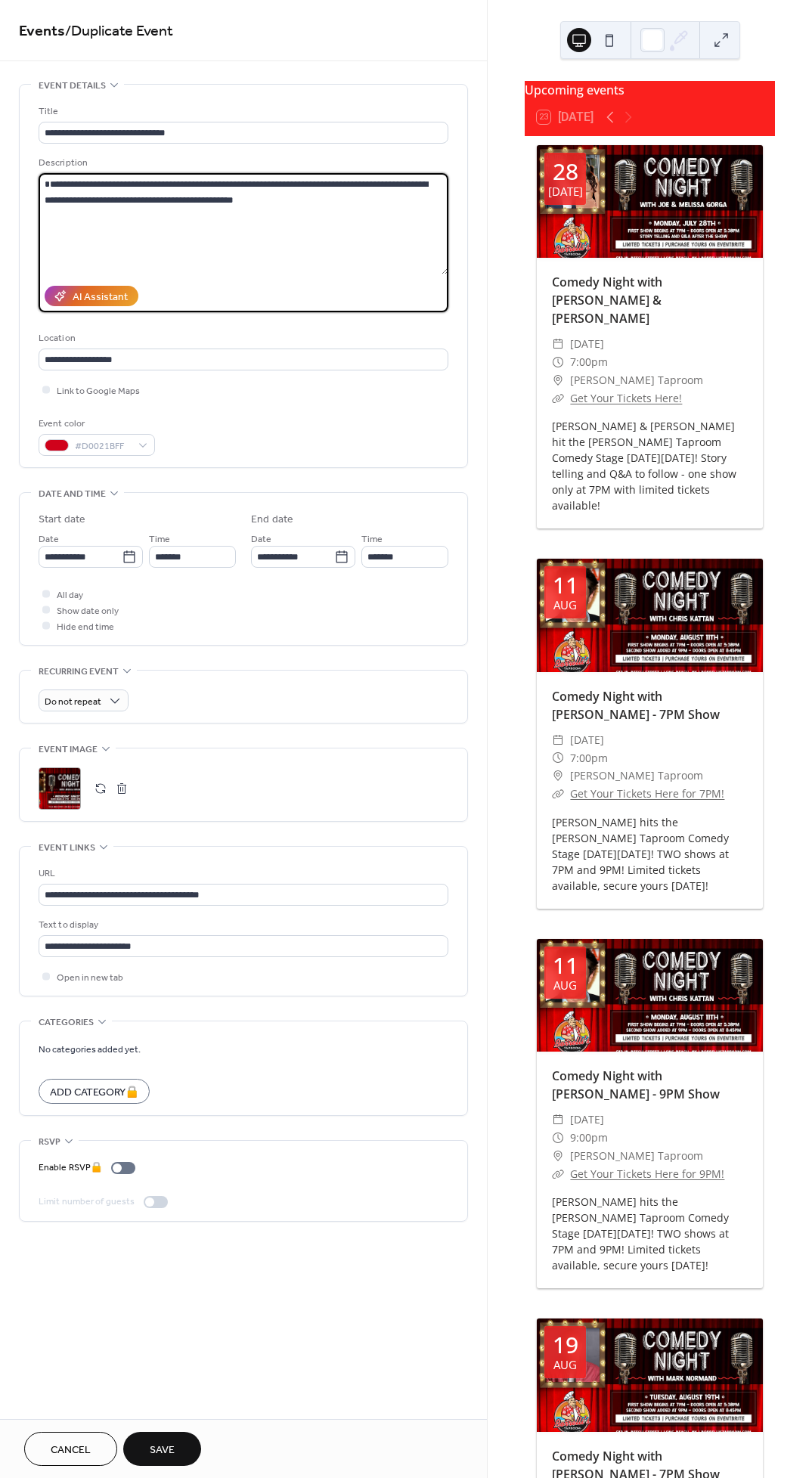 drag, startPoint x: 275, startPoint y: 209, endPoint x: -4, endPoint y: 171, distance: 281.57592 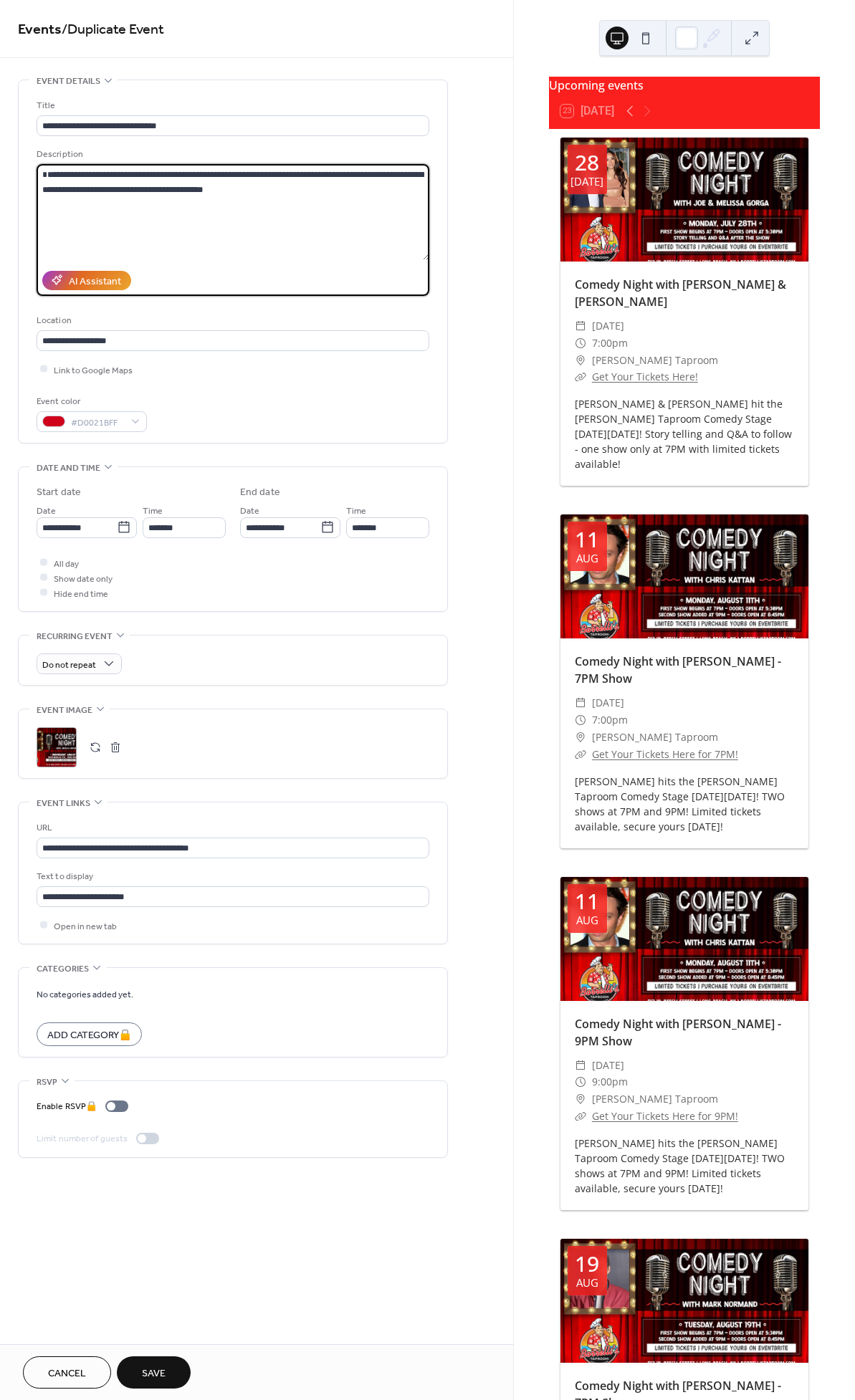 type on "**********" 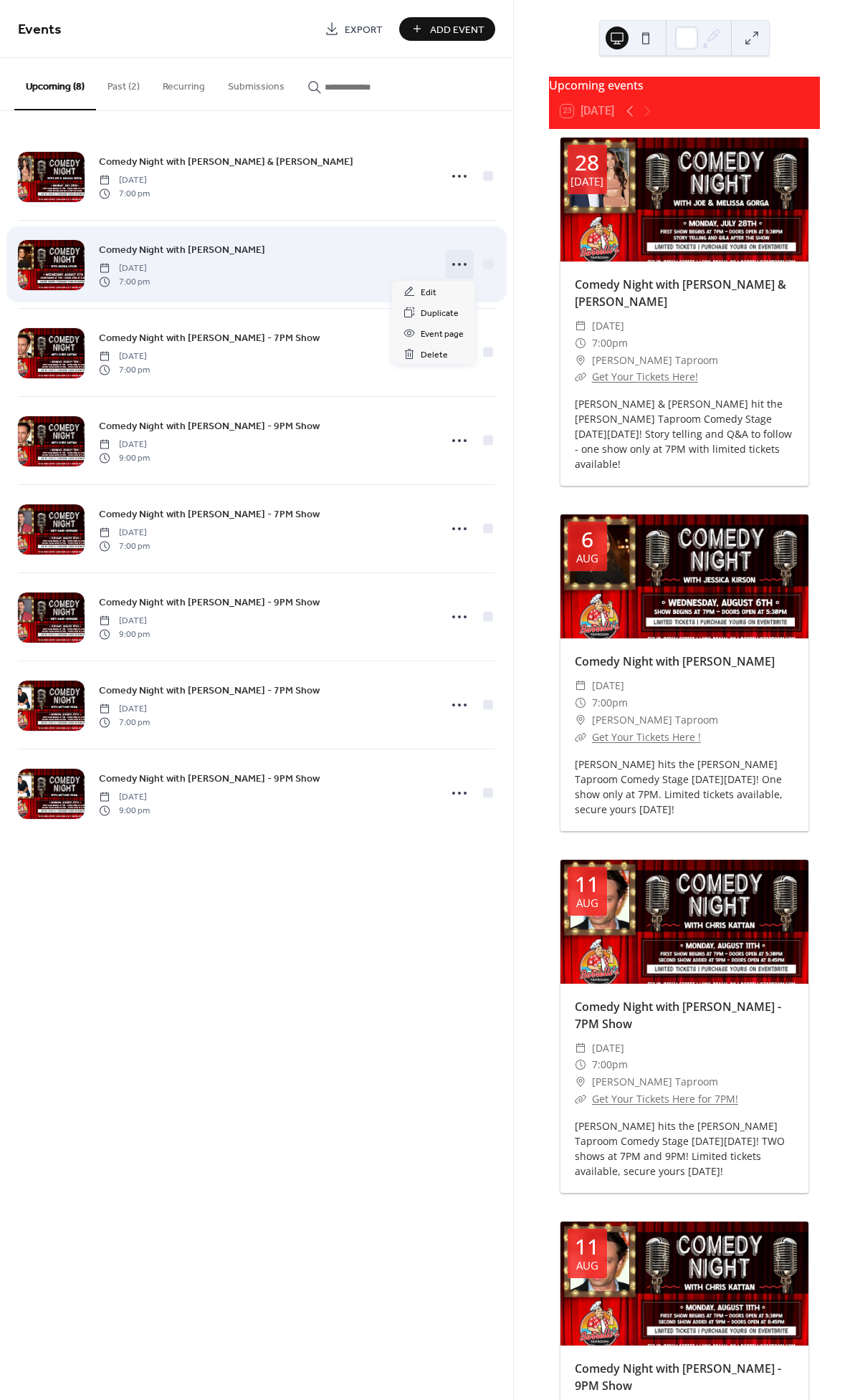 click 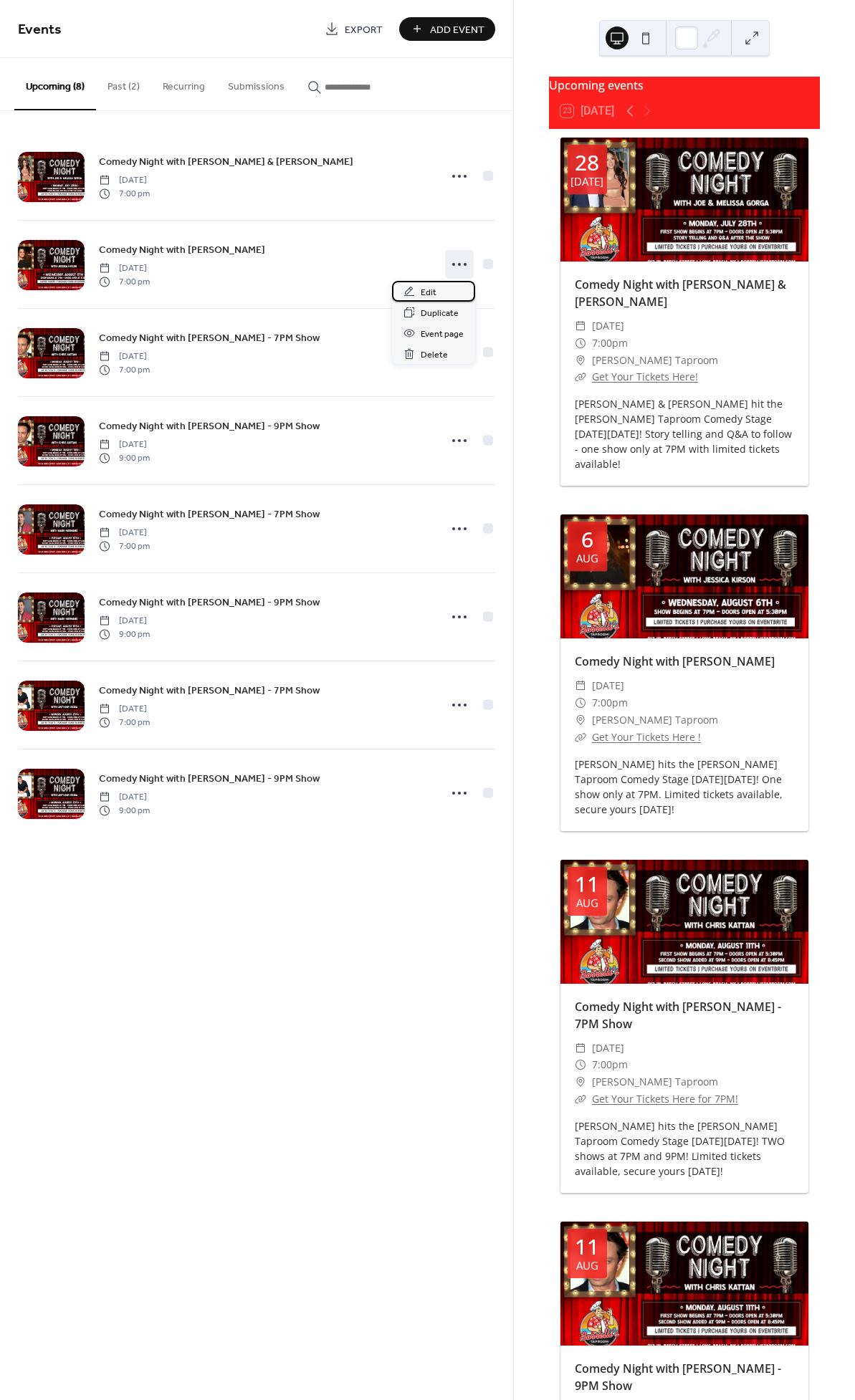 click on "Edit" at bounding box center [429, 292] 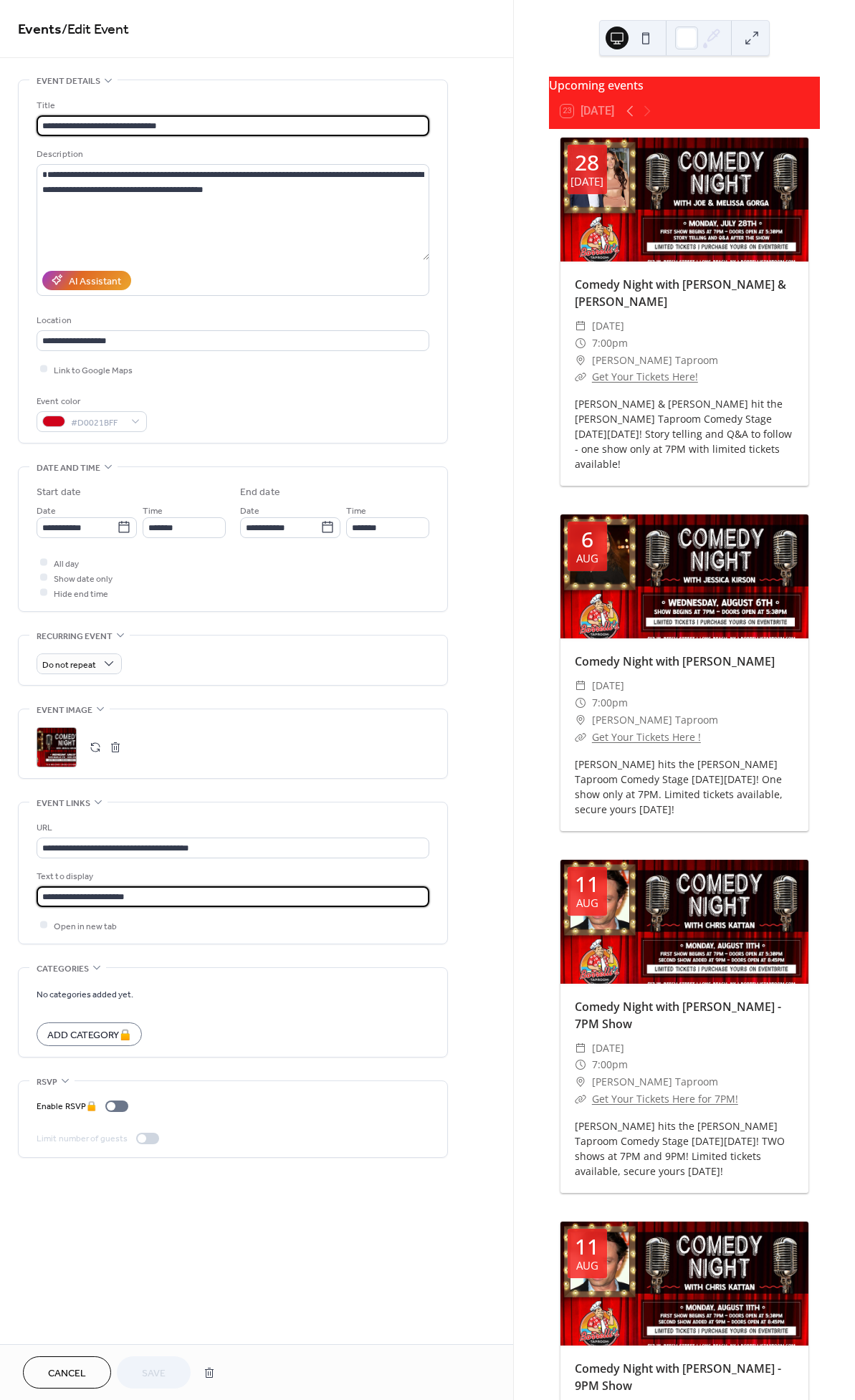 drag, startPoint x: 127, startPoint y: 898, endPoint x: 142, endPoint y: 929, distance: 34.438351 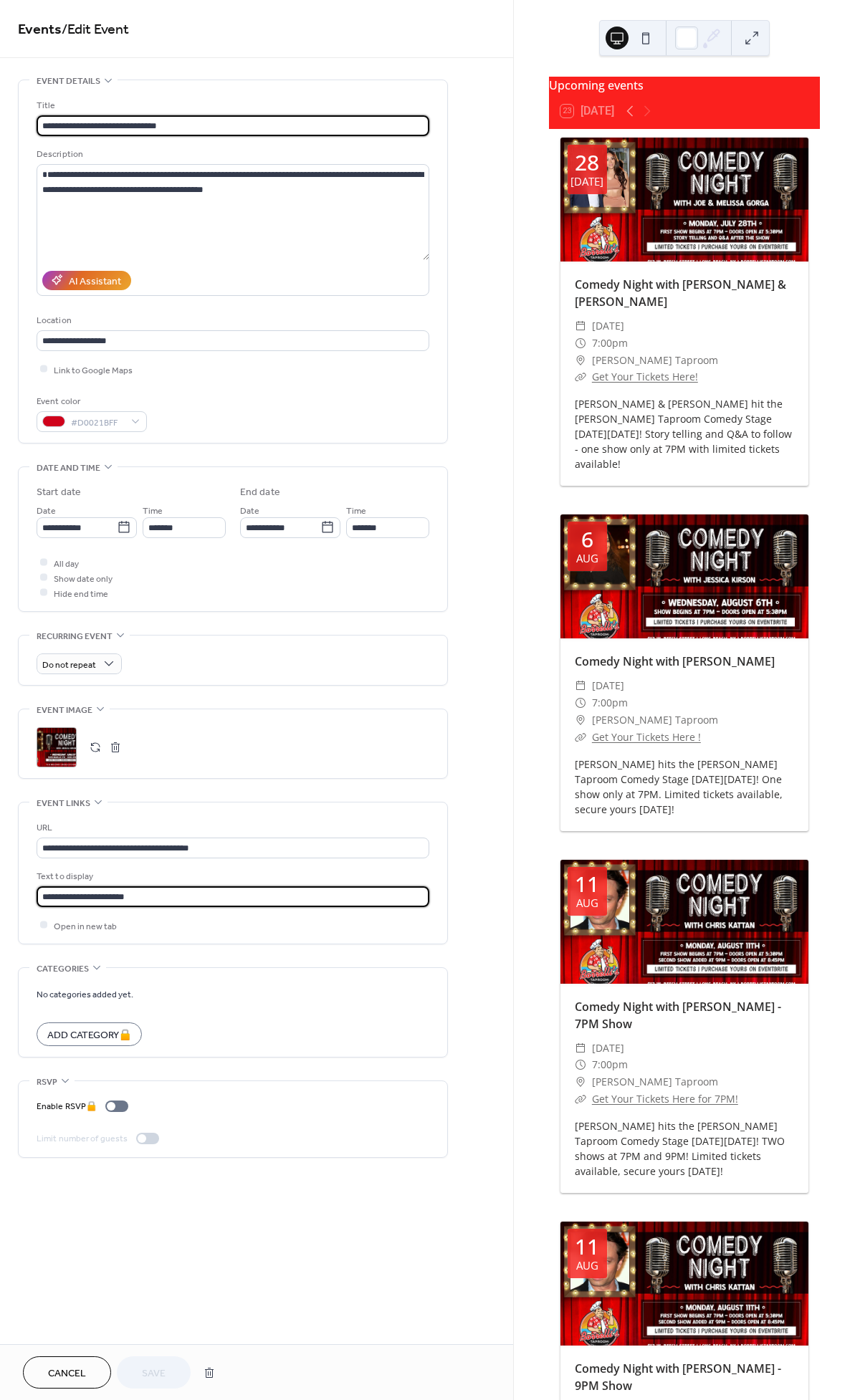 click on "**********" at bounding box center [233, 896] 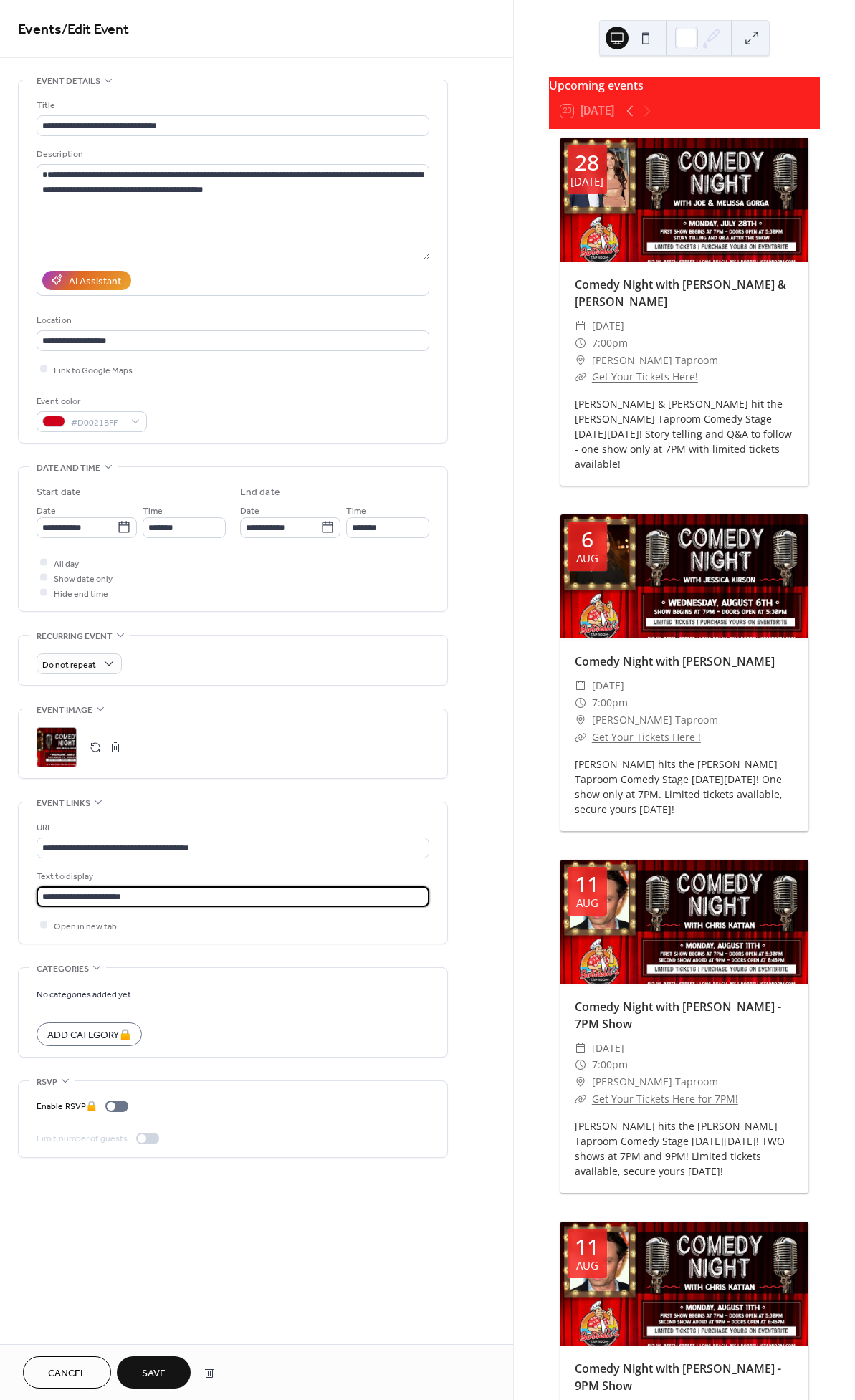 type on "**********" 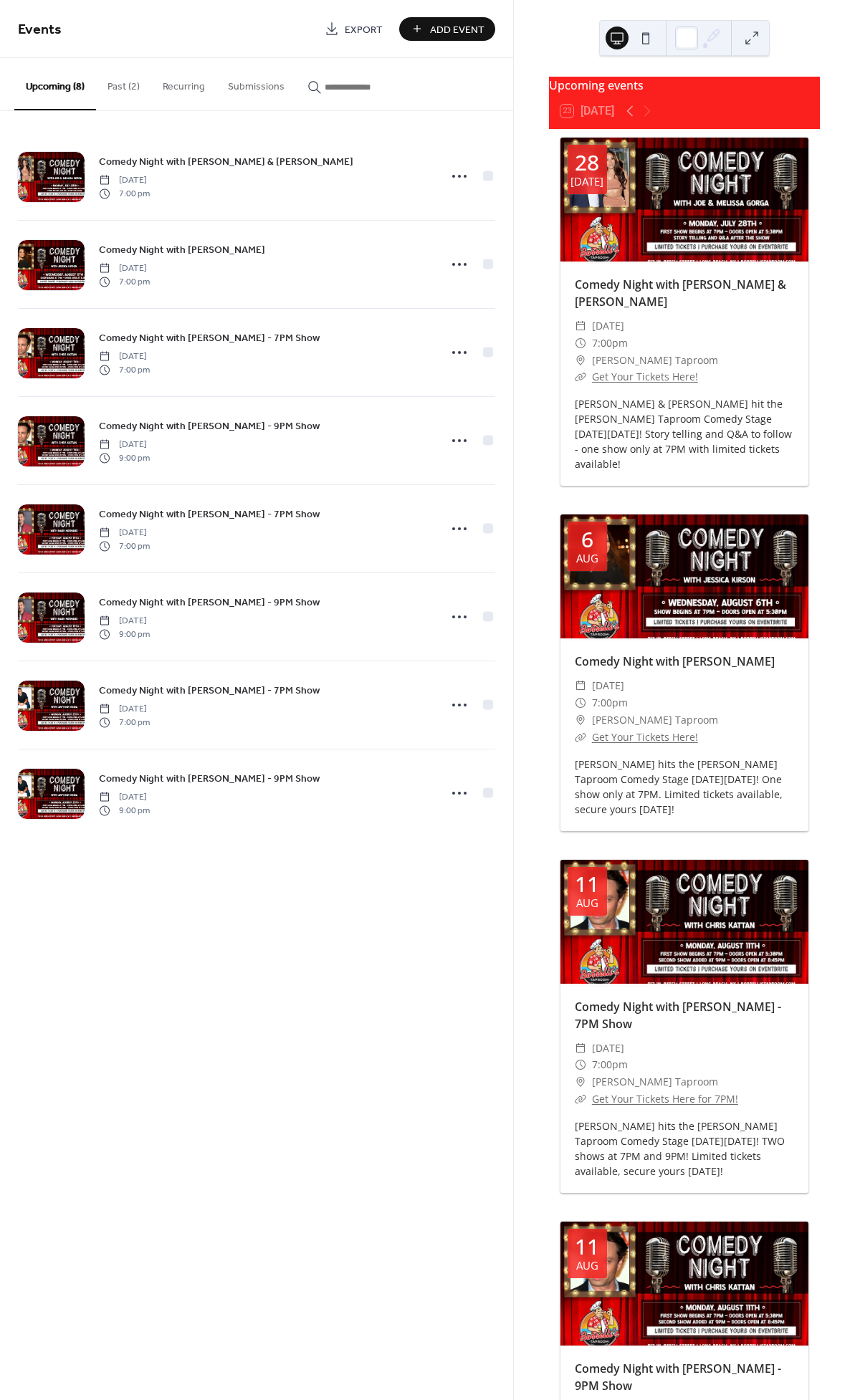 scroll, scrollTop: 0, scrollLeft: 0, axis: both 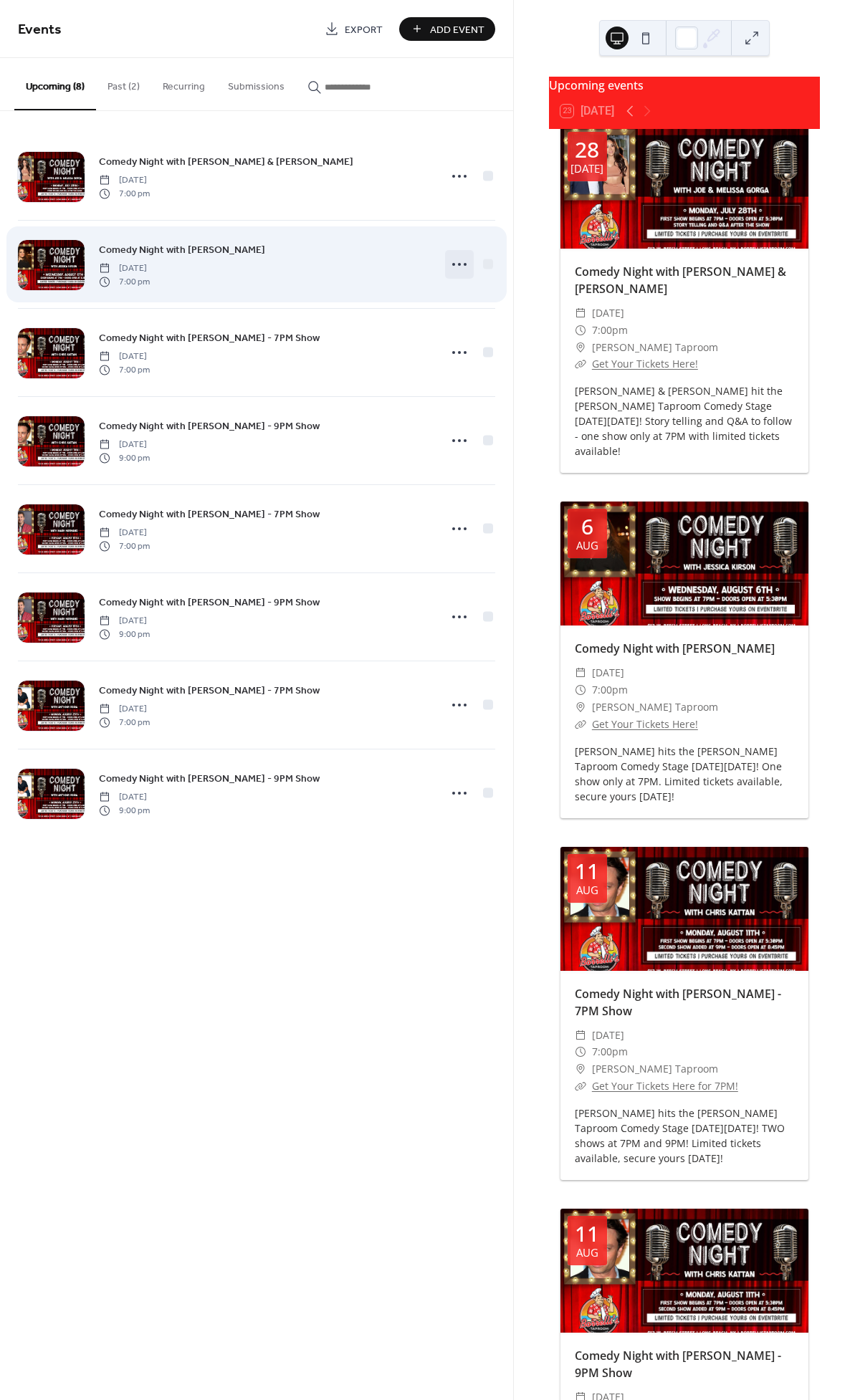 click 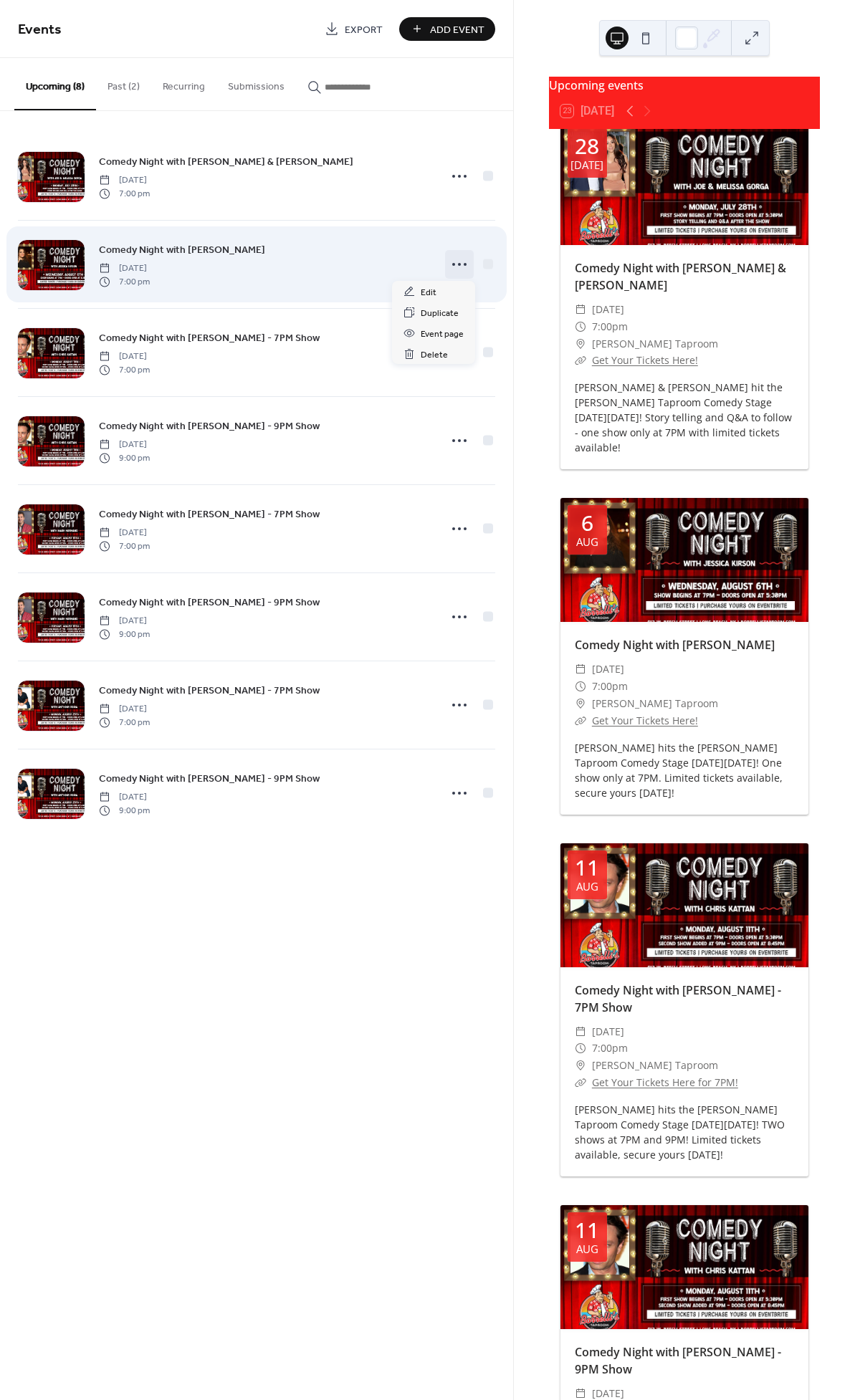 click 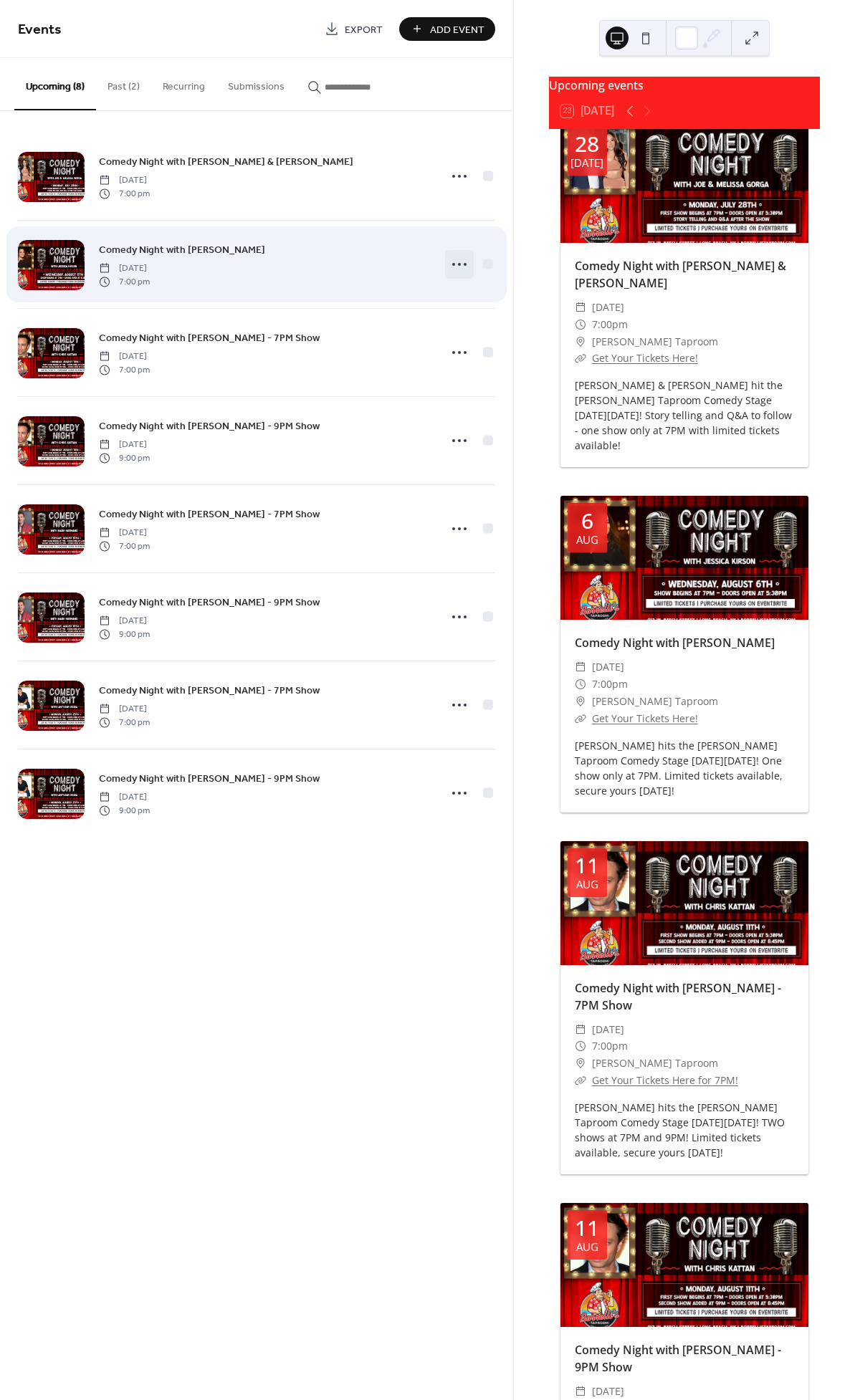 click 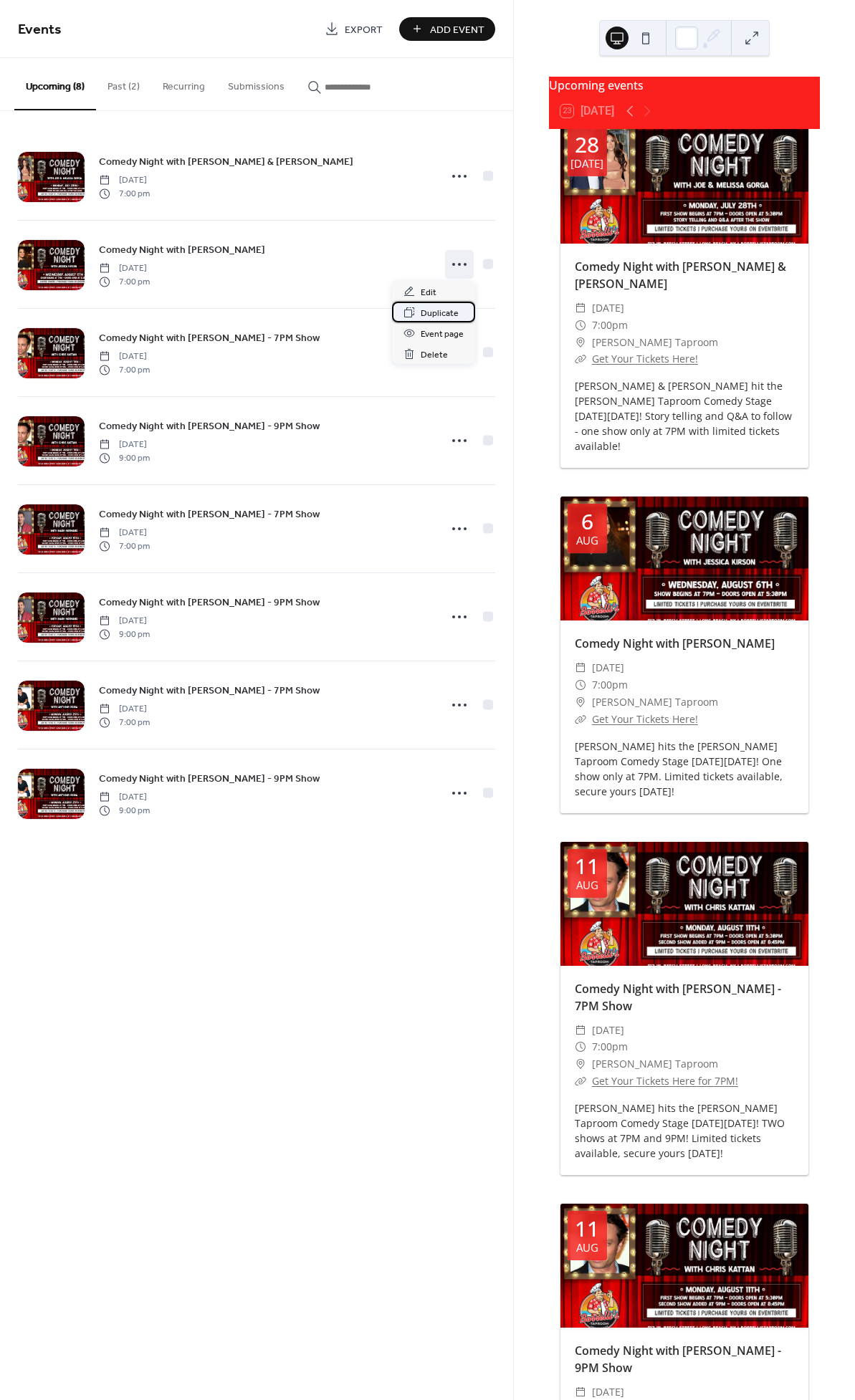 click on "Duplicate" at bounding box center [434, 312] 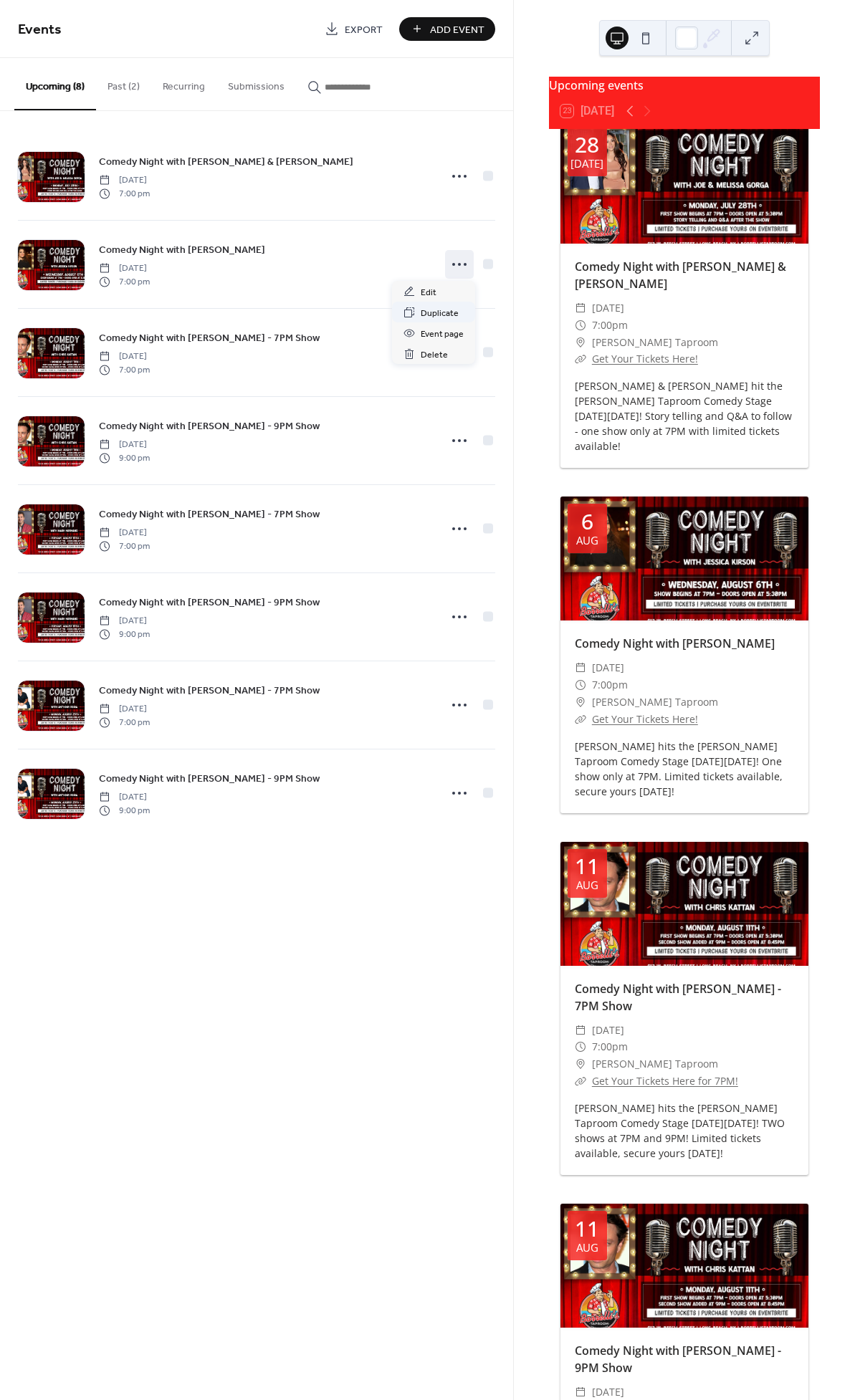 scroll, scrollTop: 16, scrollLeft: 0, axis: vertical 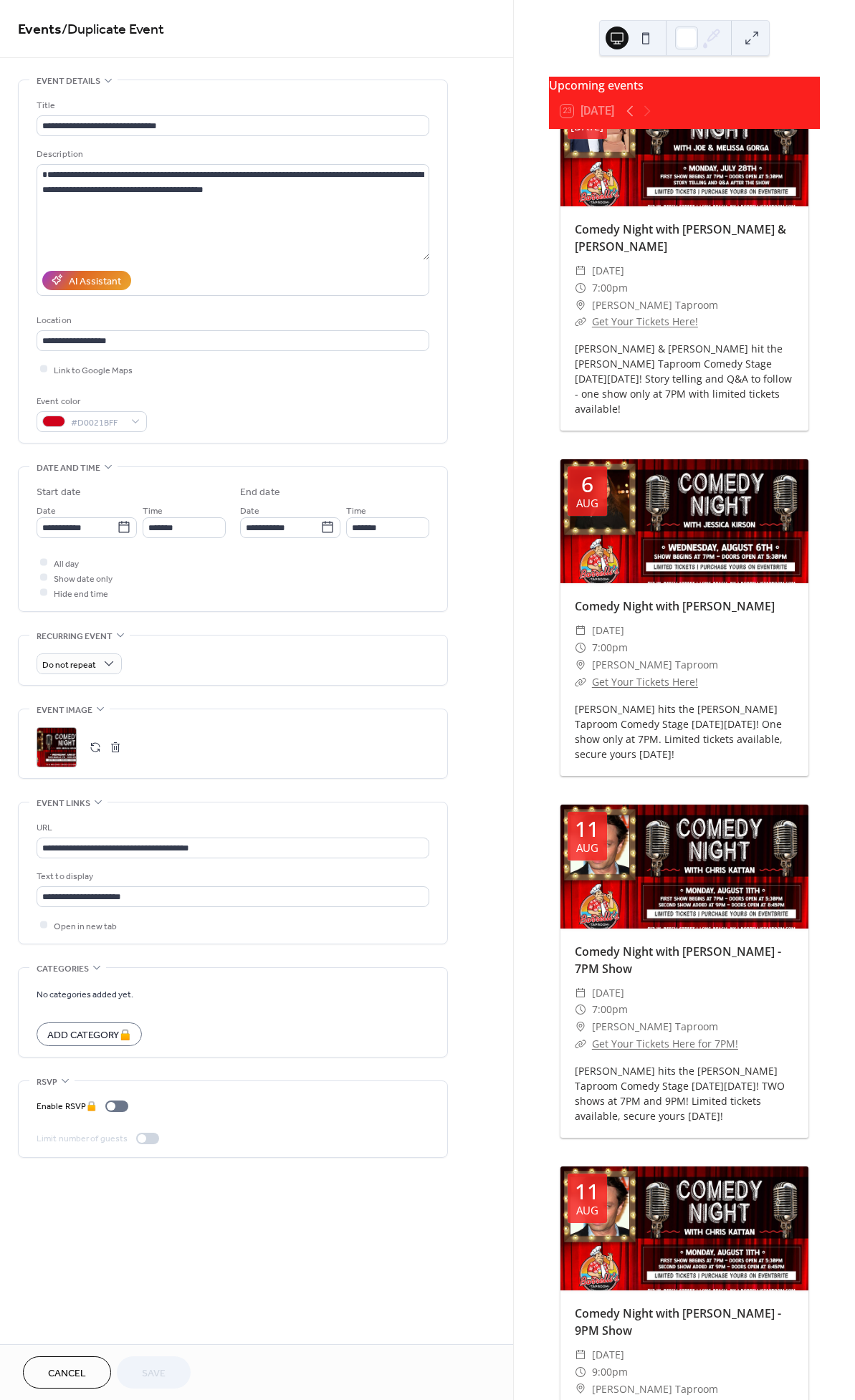 click at bounding box center [115, 747] 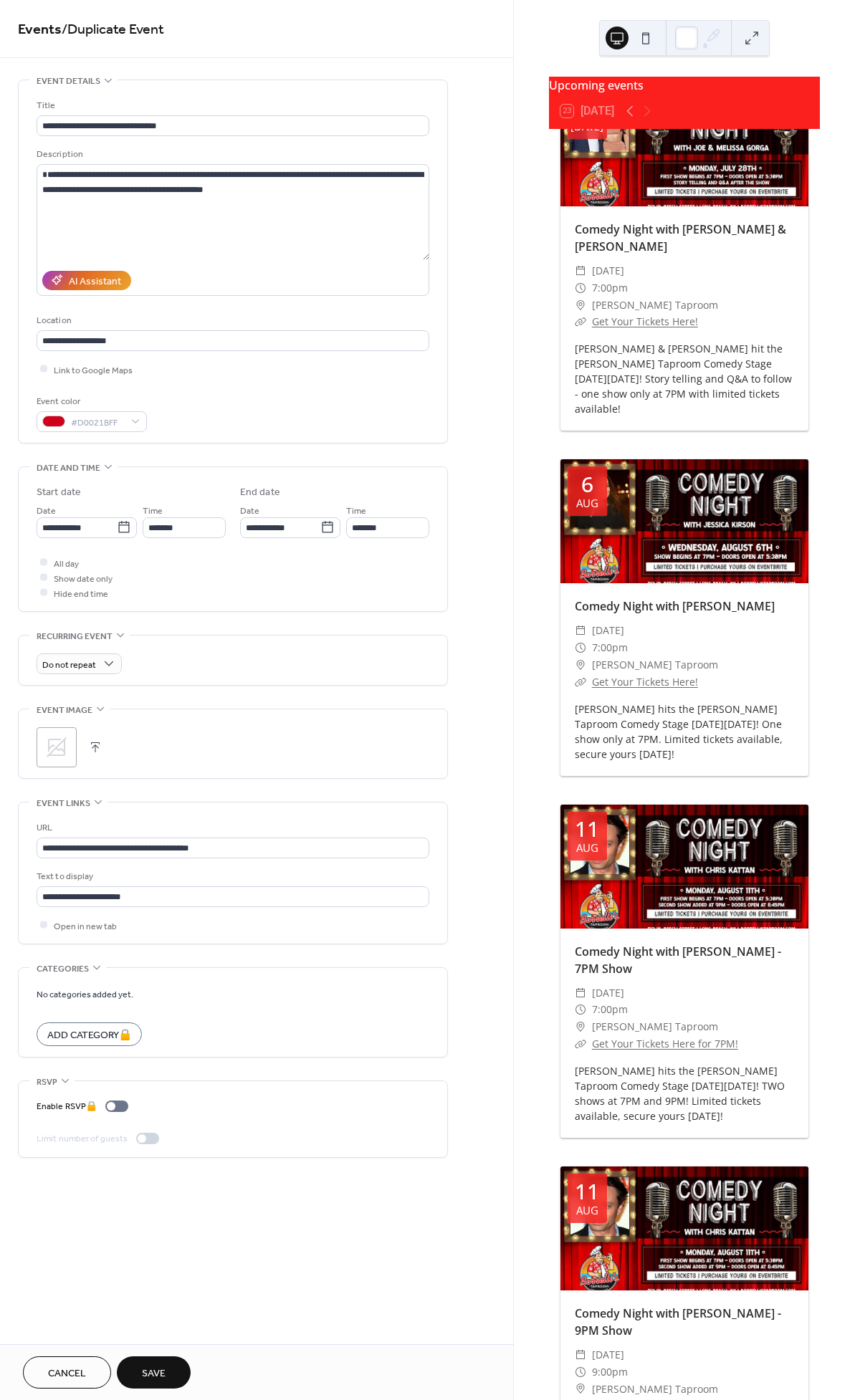drag, startPoint x: 34, startPoint y: 752, endPoint x: 41, endPoint y: 750, distance: 7.28011 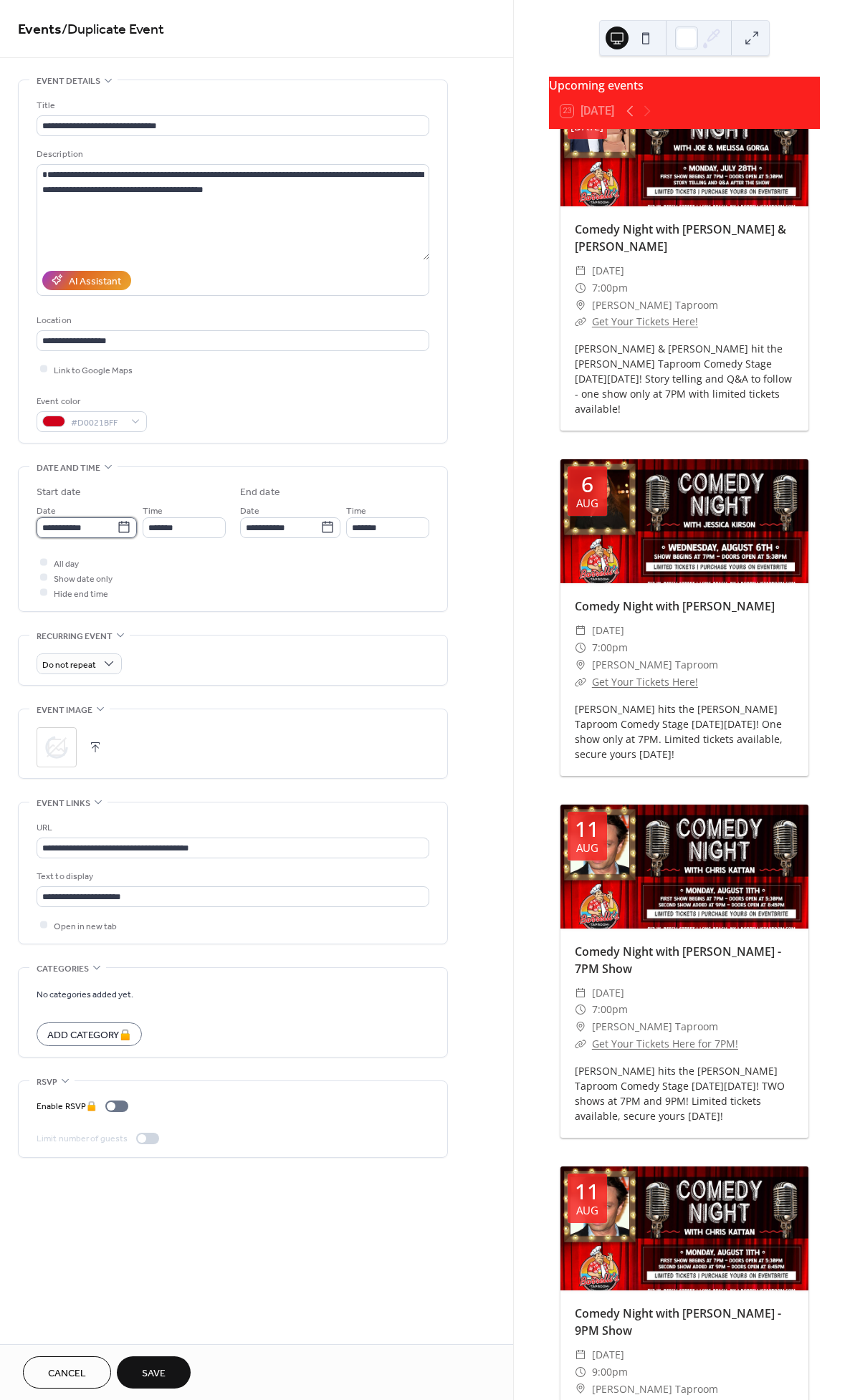 click on "**********" at bounding box center [77, 527] 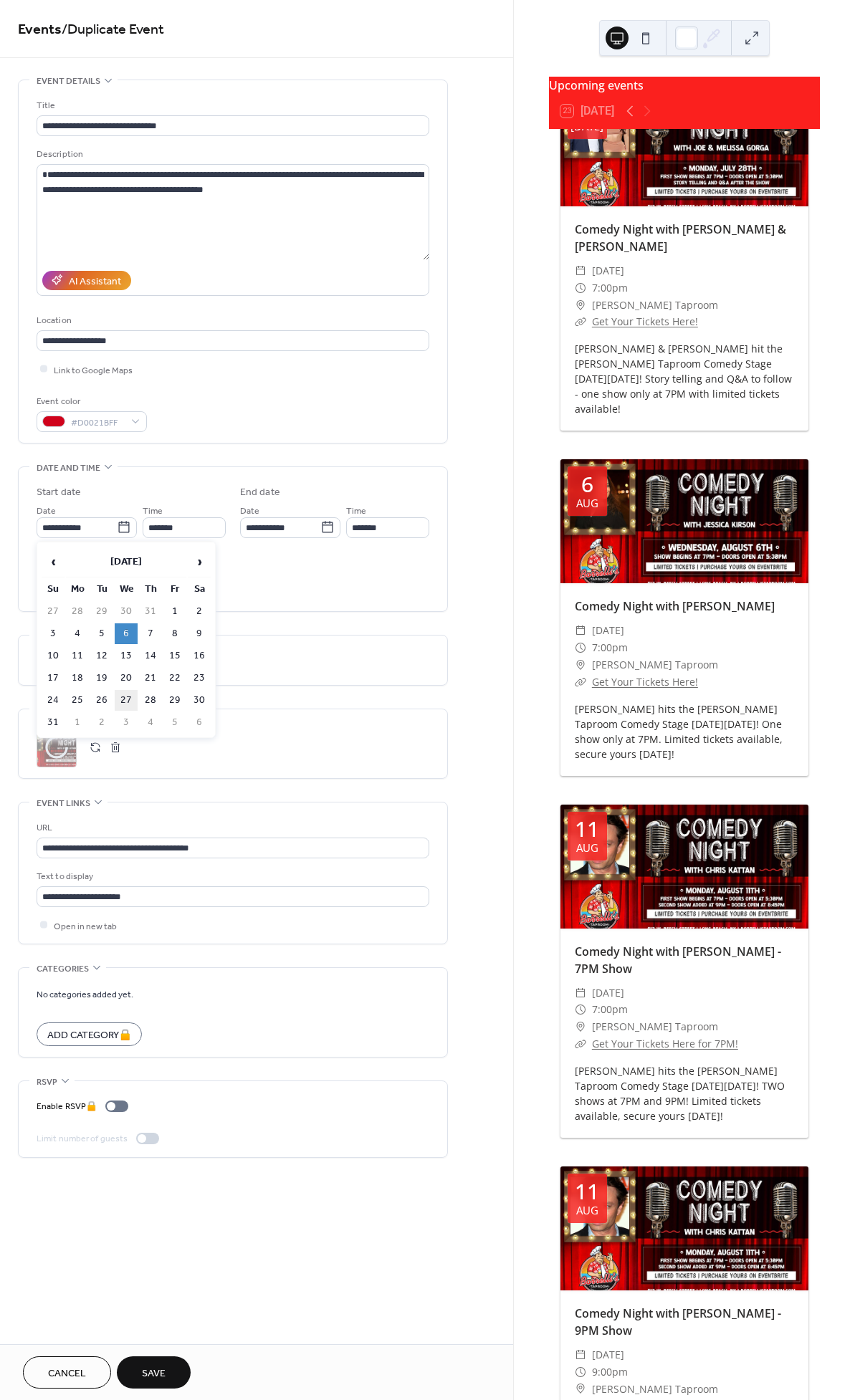 click on "27" at bounding box center (126, 700) 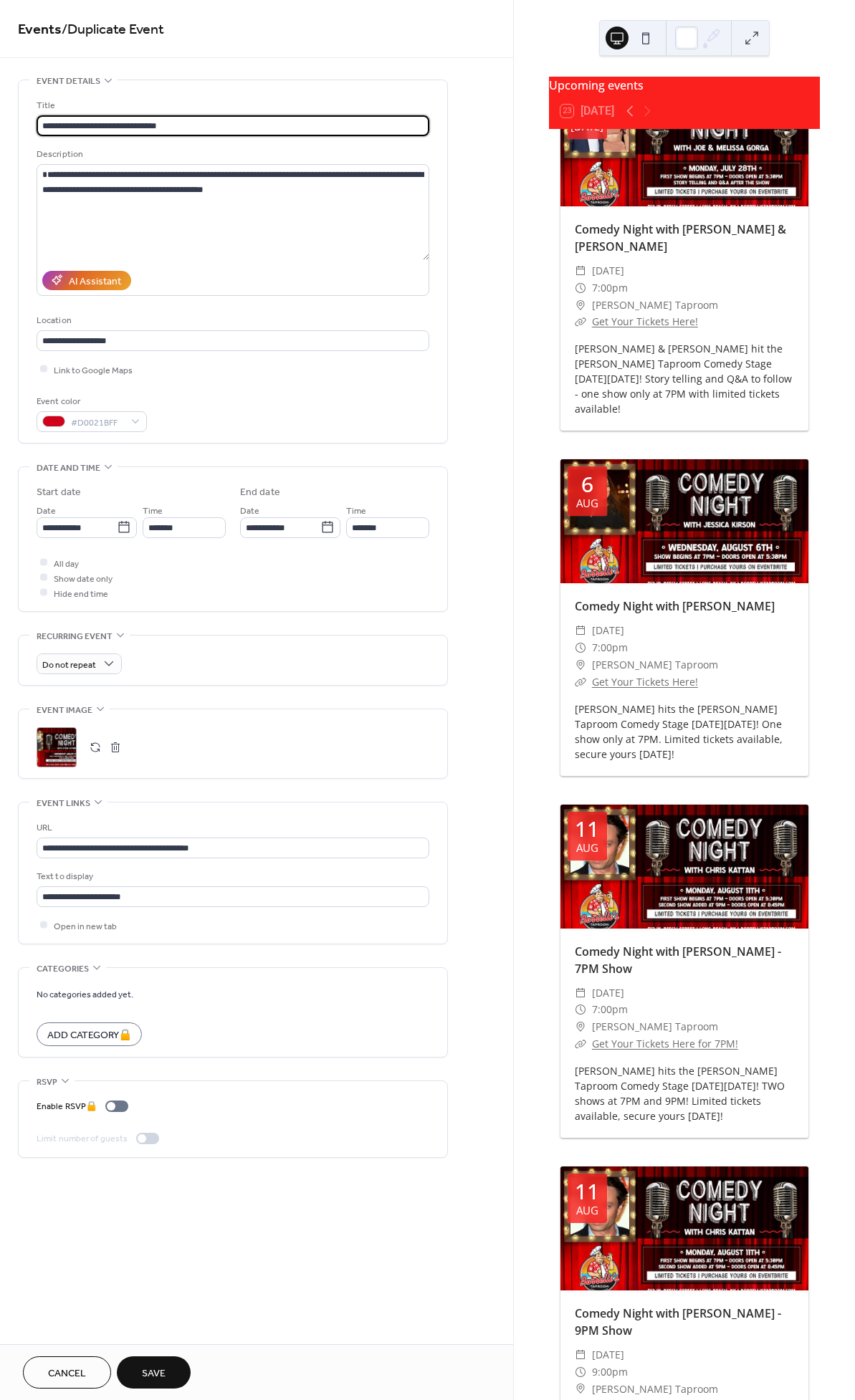 drag, startPoint x: 189, startPoint y: 125, endPoint x: 113, endPoint y: 120, distance: 76.1643 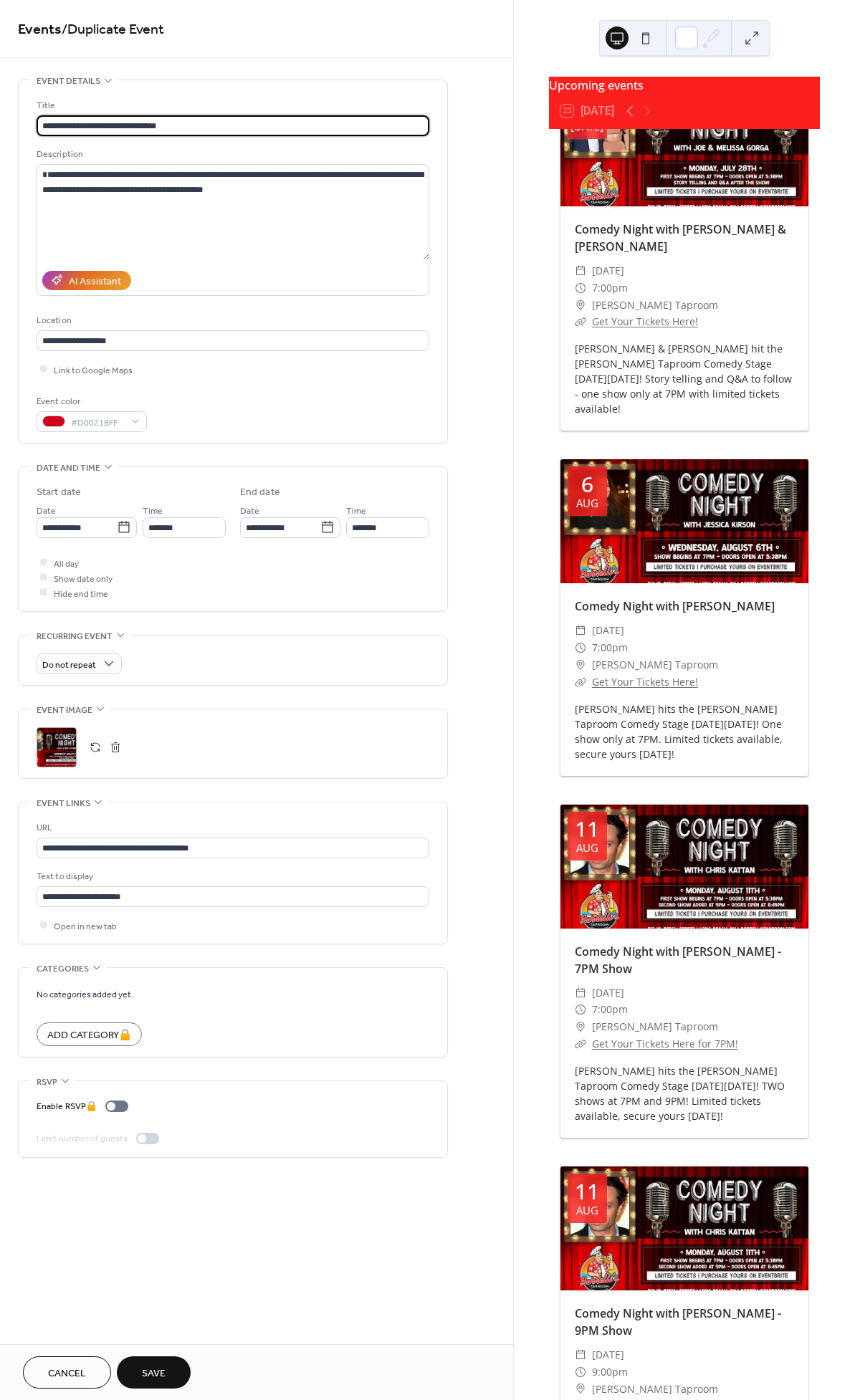 click on "**********" at bounding box center [233, 125] 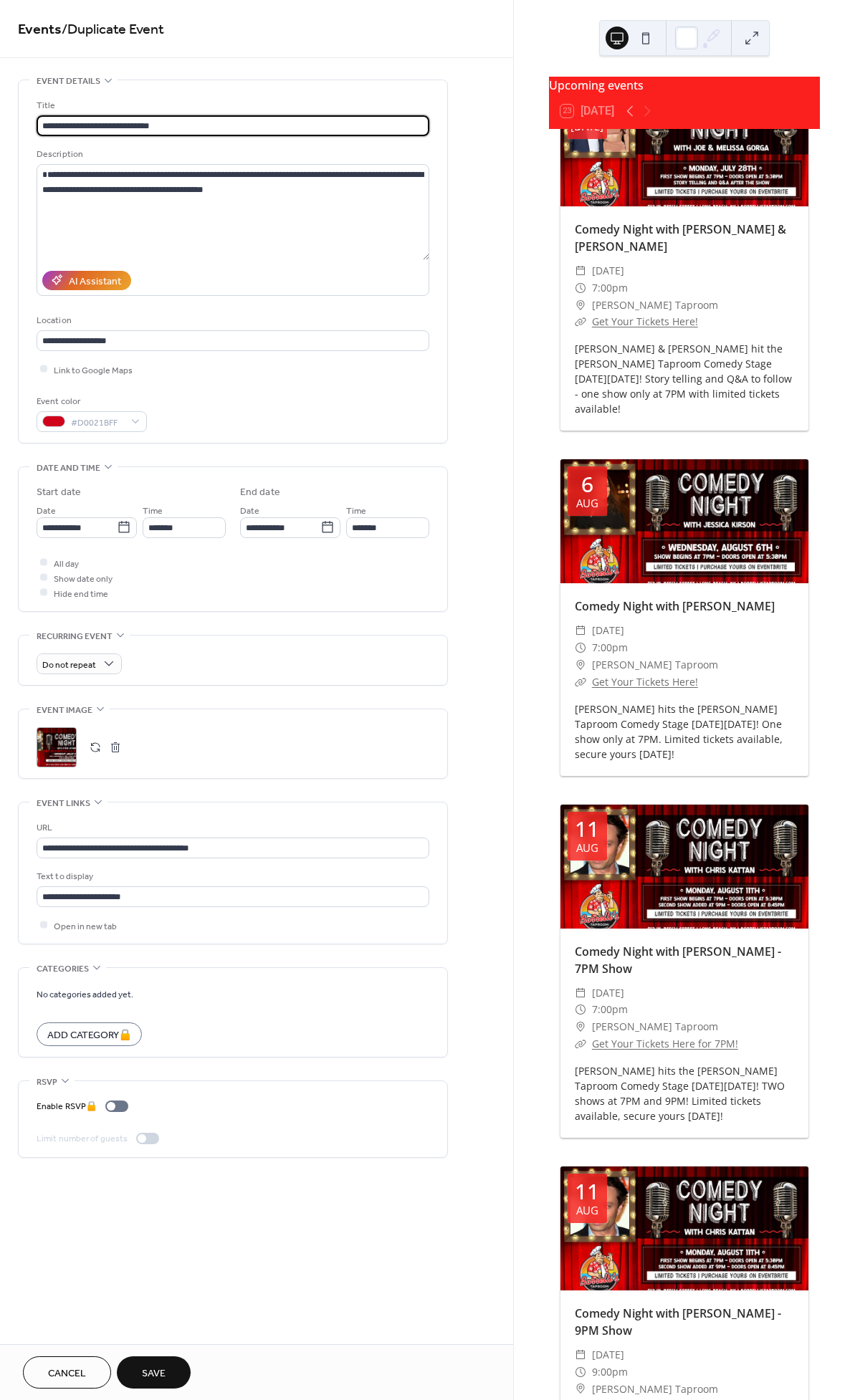 type on "**********" 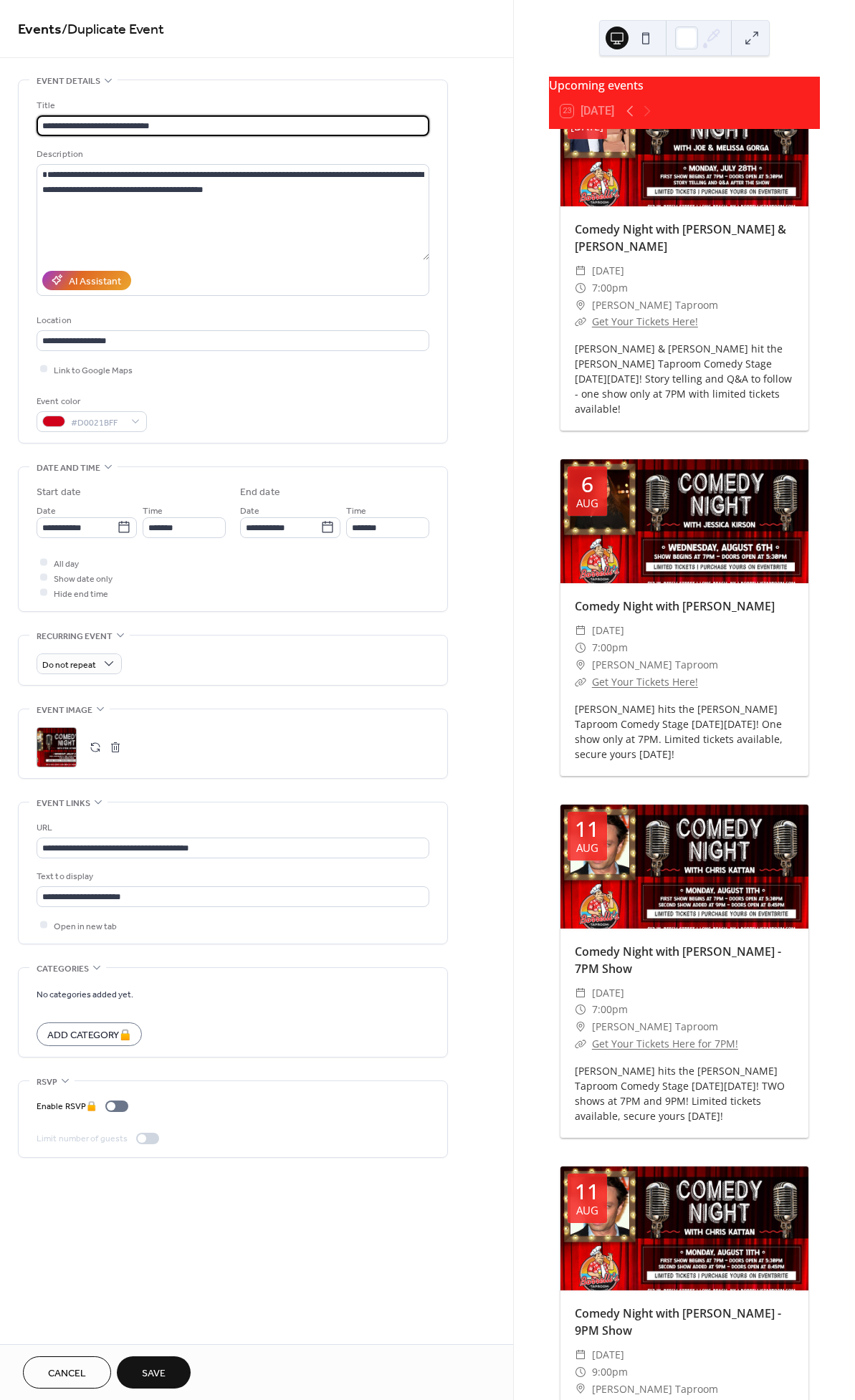 drag, startPoint x: 158, startPoint y: 123, endPoint x: 115, endPoint y: 124, distance: 43.011626 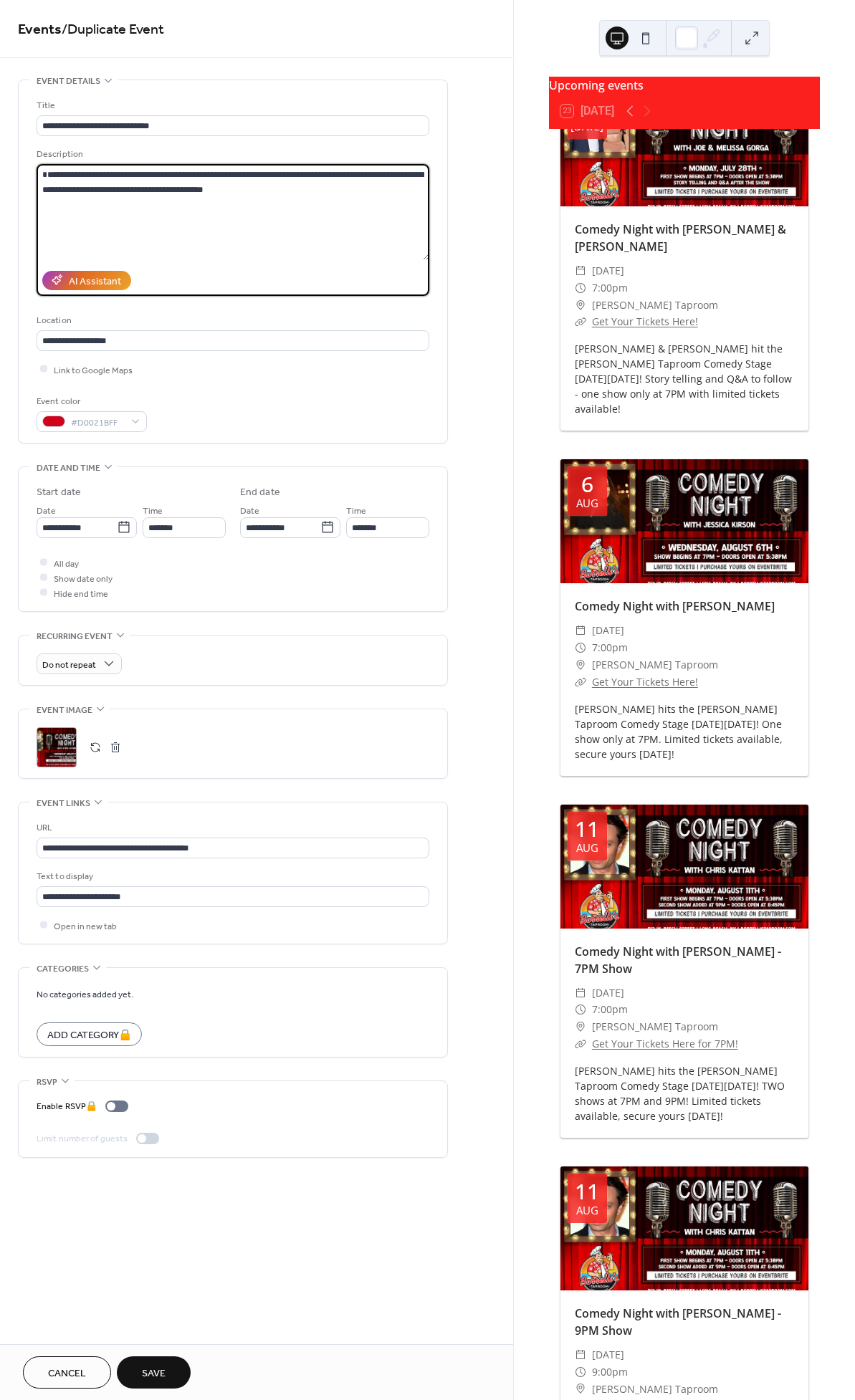 drag, startPoint x: 97, startPoint y: 174, endPoint x: -4, endPoint y: 164, distance: 101.49384 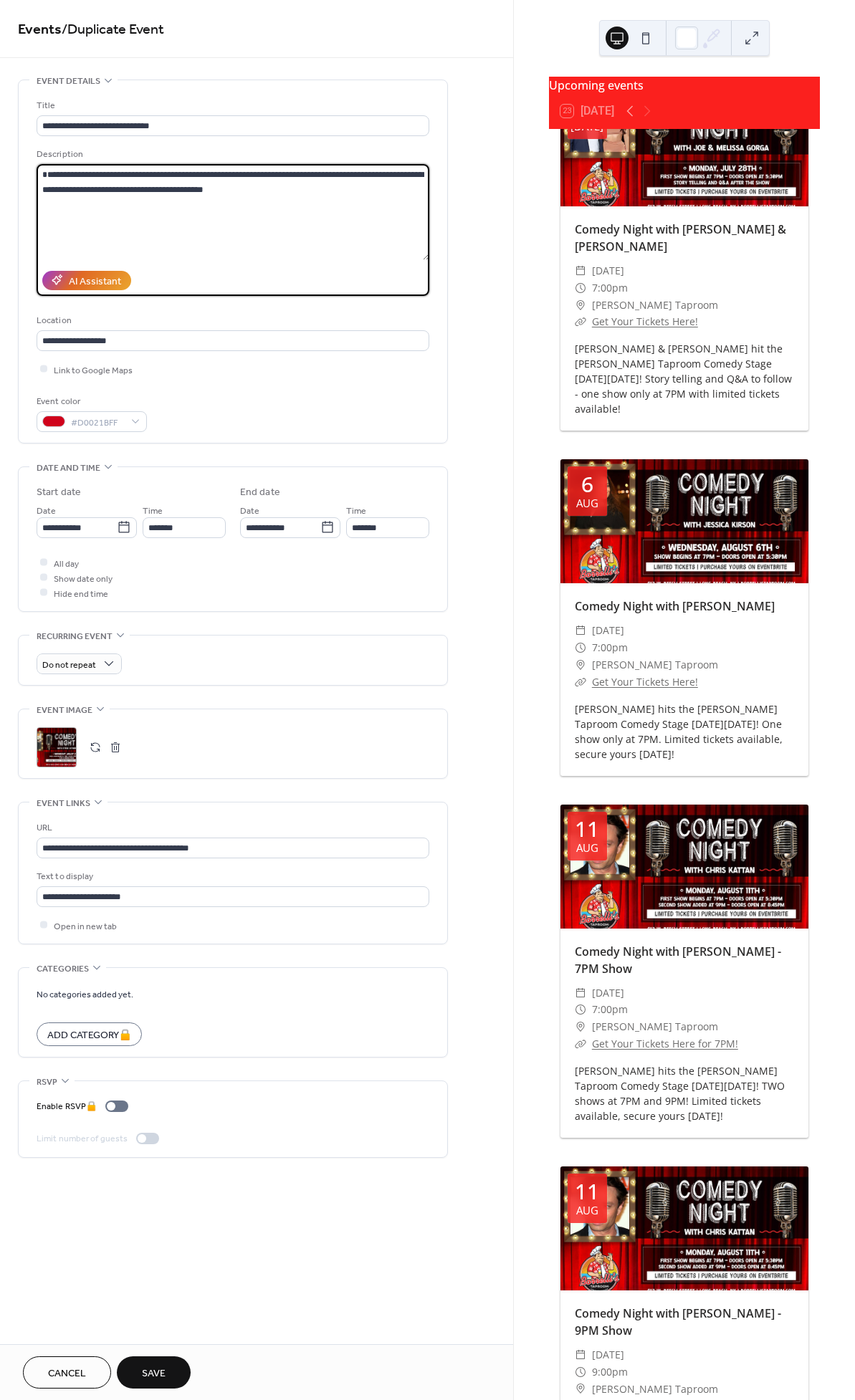 click on "**********" at bounding box center [427, 700] 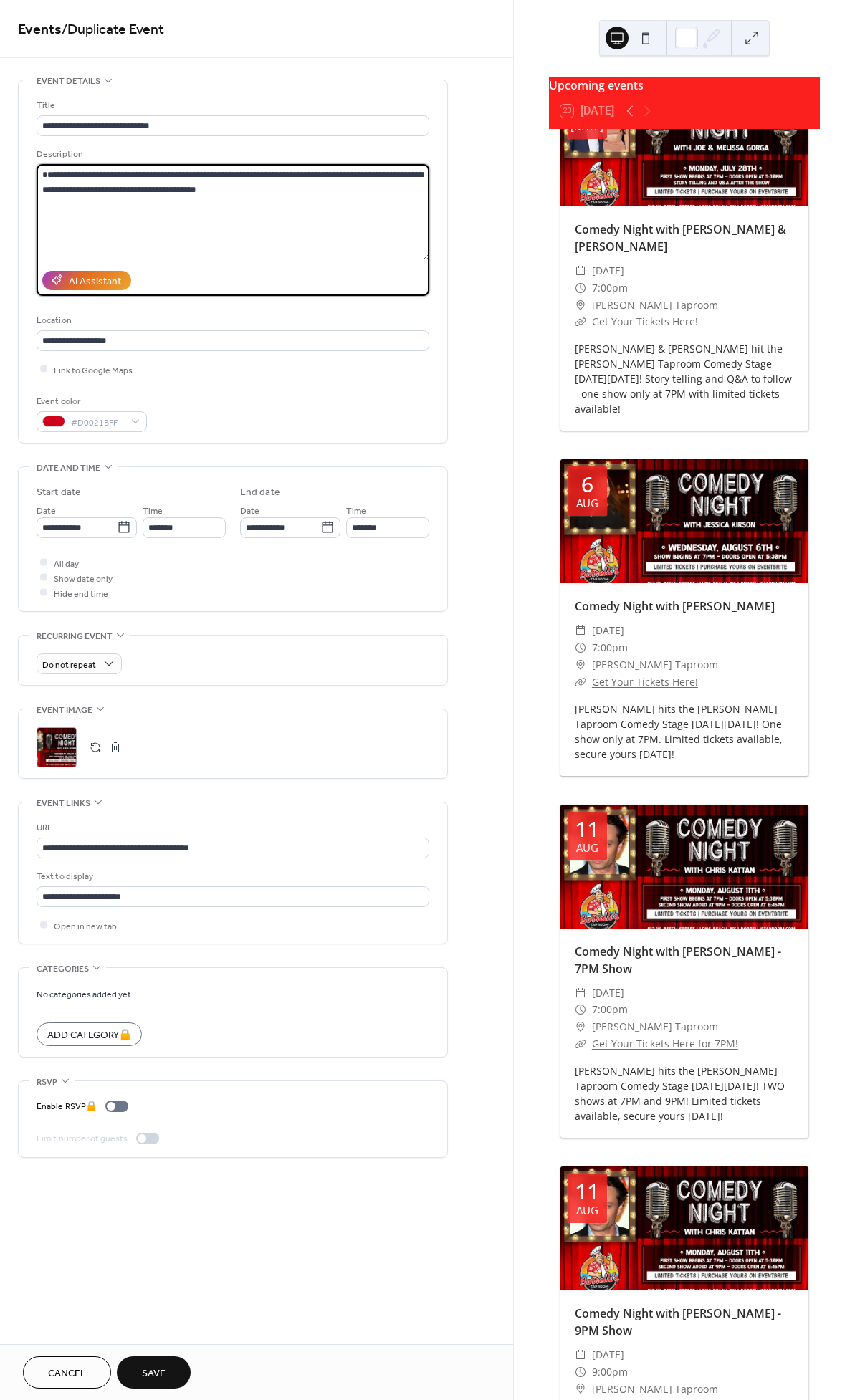 drag, startPoint x: 46, startPoint y: 174, endPoint x: 77, endPoint y: 221, distance: 56.30275 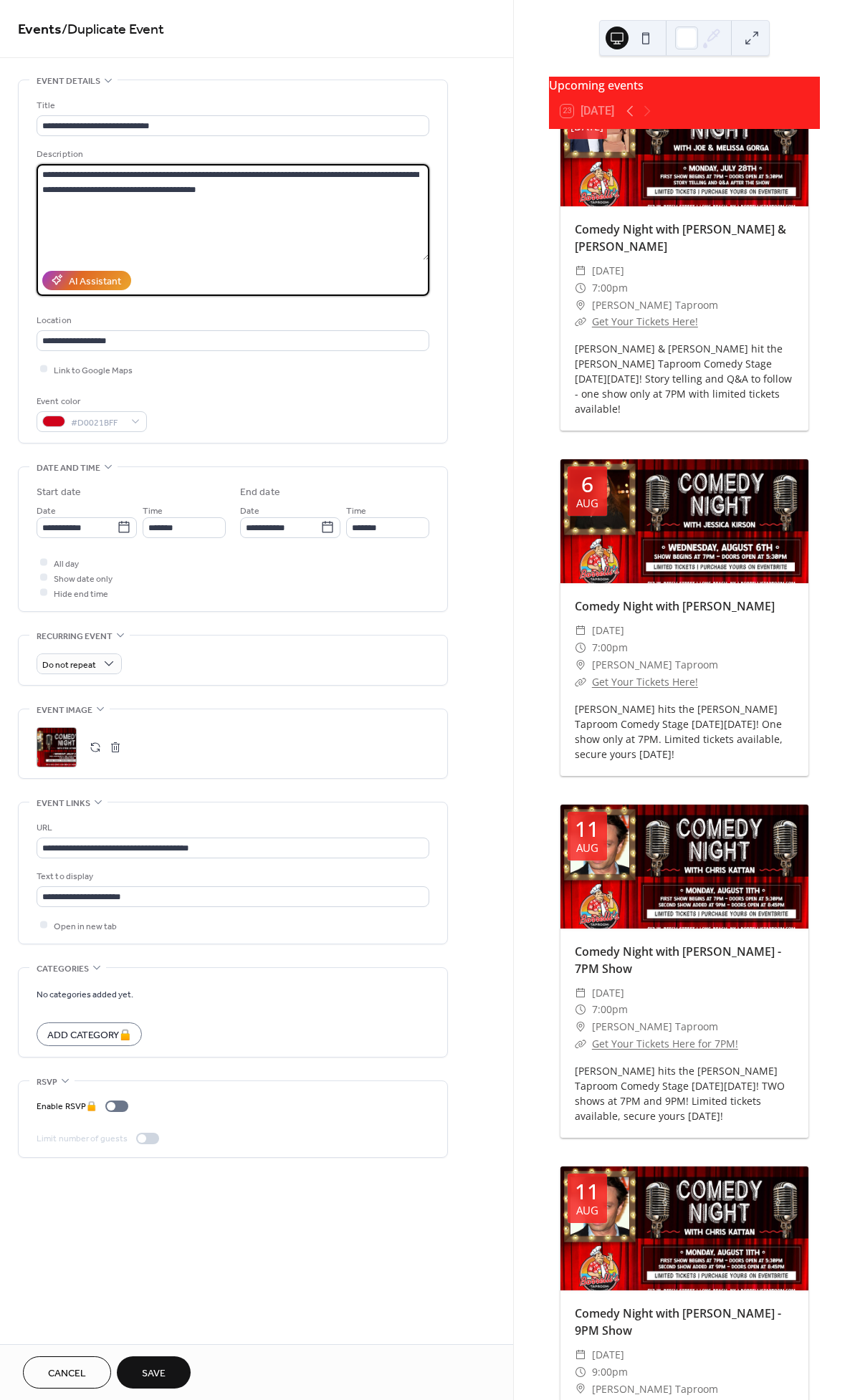 click on "**********" at bounding box center (233, 212) 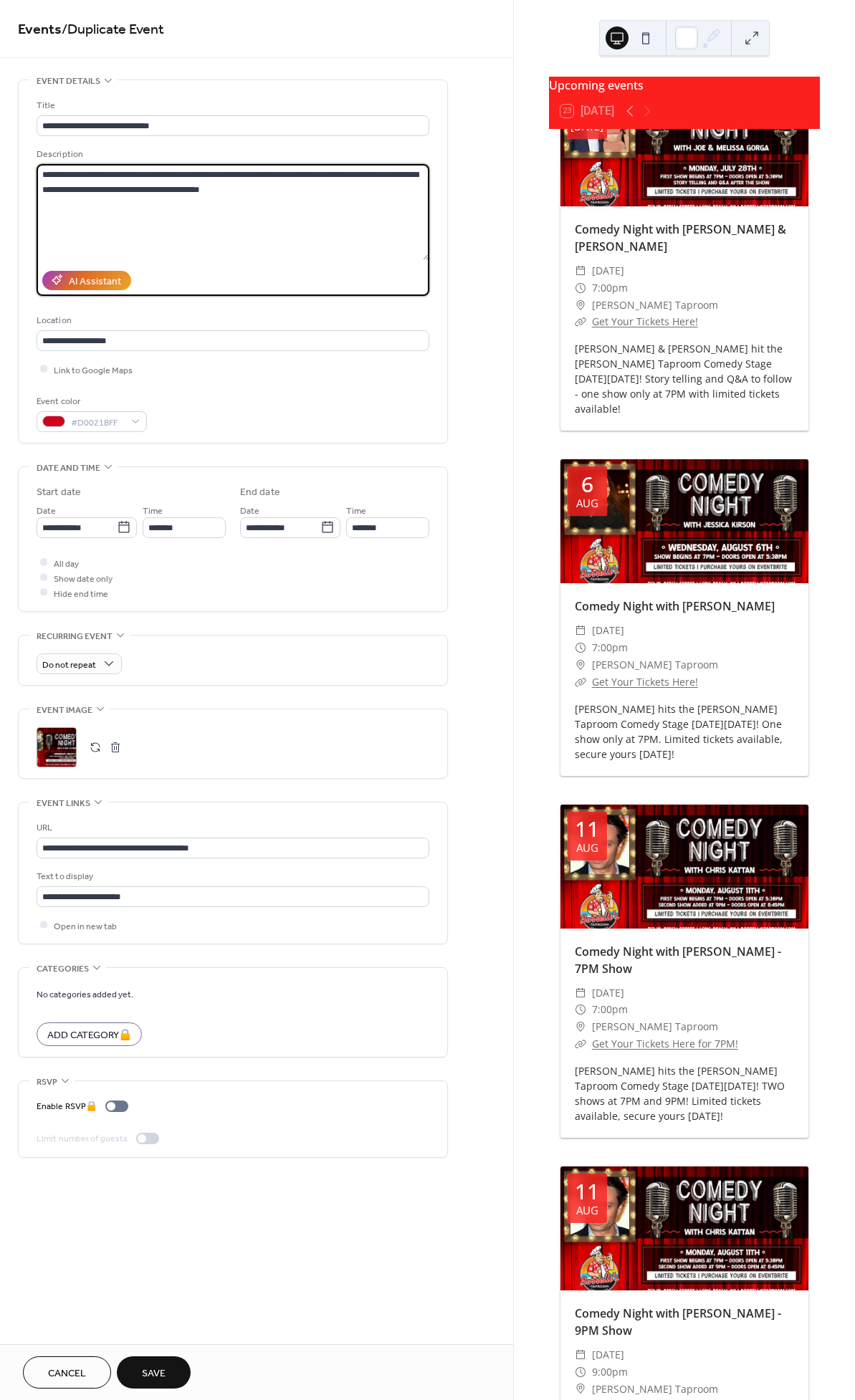 drag, startPoint x: 70, startPoint y: 188, endPoint x: 77, endPoint y: 219, distance: 31.780497 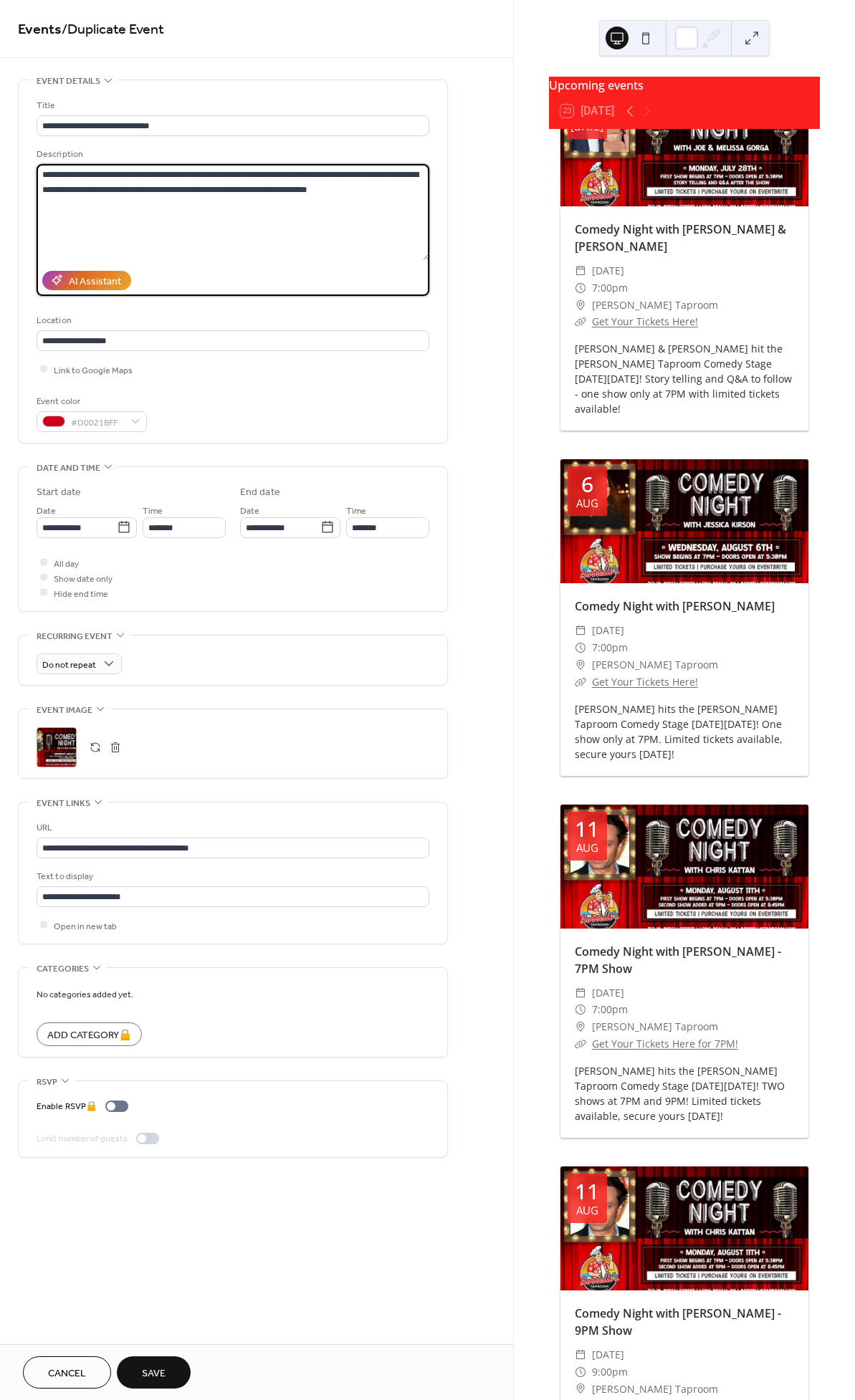 drag, startPoint x: 172, startPoint y: 188, endPoint x: 150, endPoint y: 190, distance: 22.090722 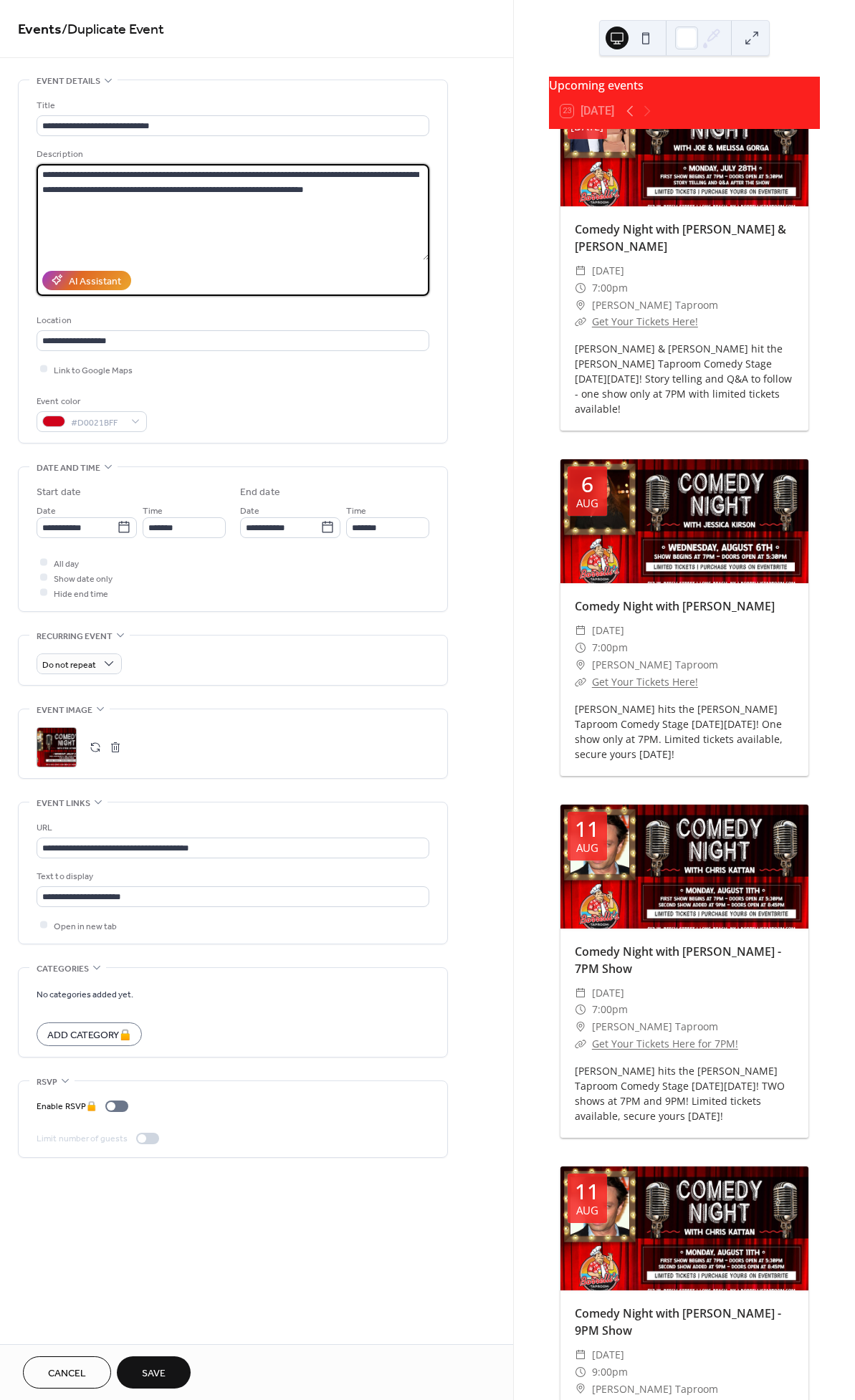 drag, startPoint x: 349, startPoint y: 197, endPoint x: -4, endPoint y: 168, distance: 354.18921 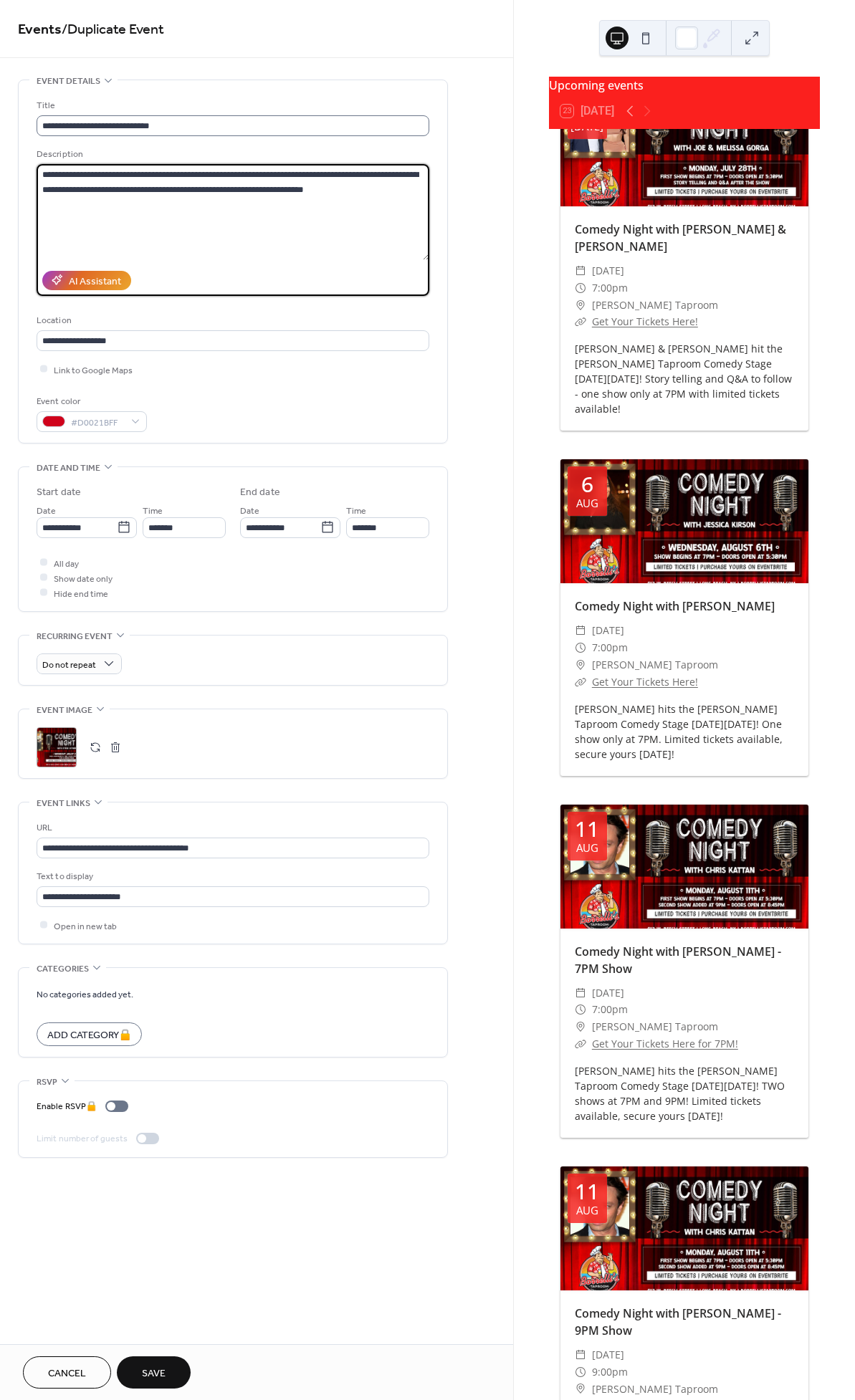 type on "**********" 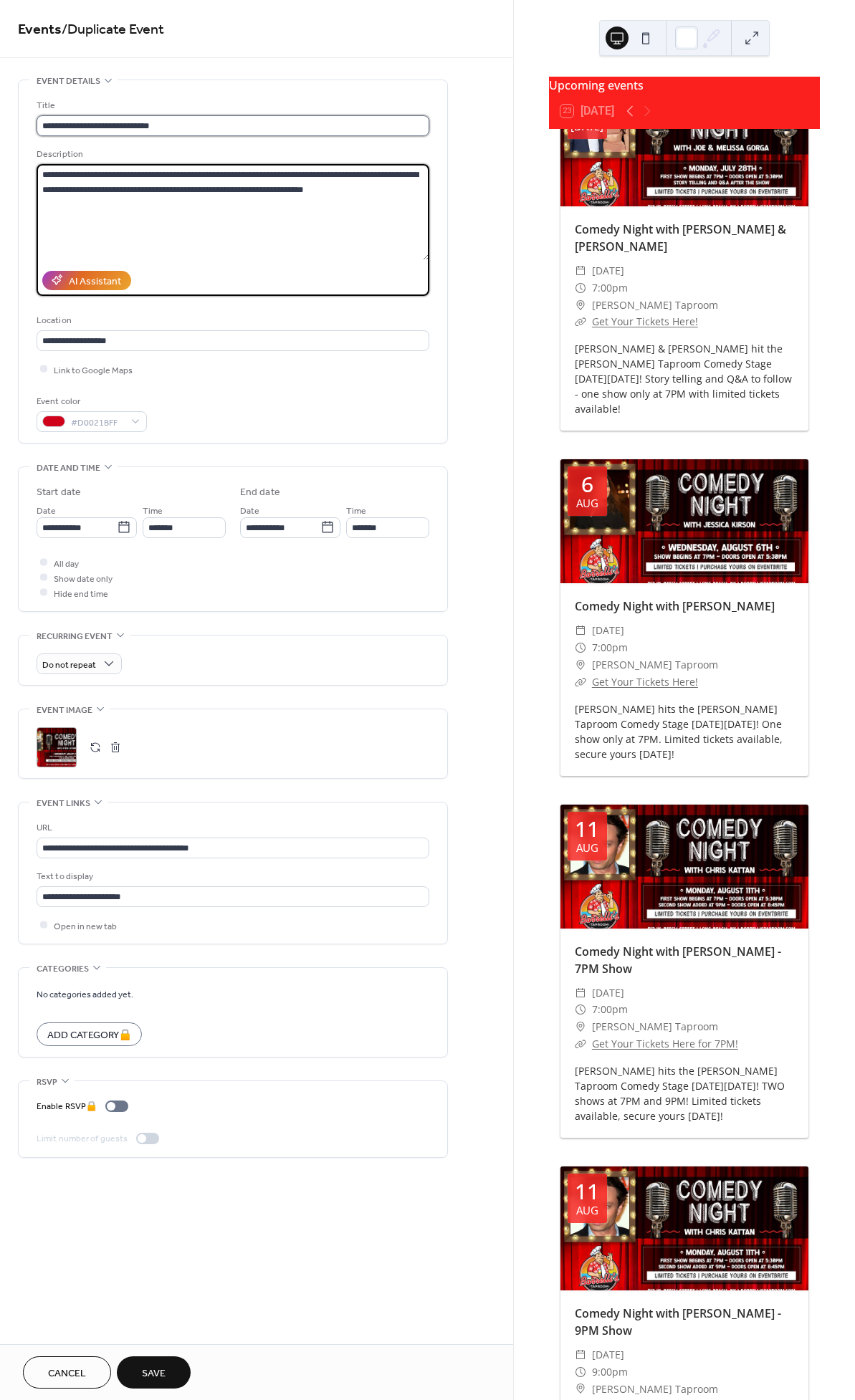 click on "**********" at bounding box center (233, 125) 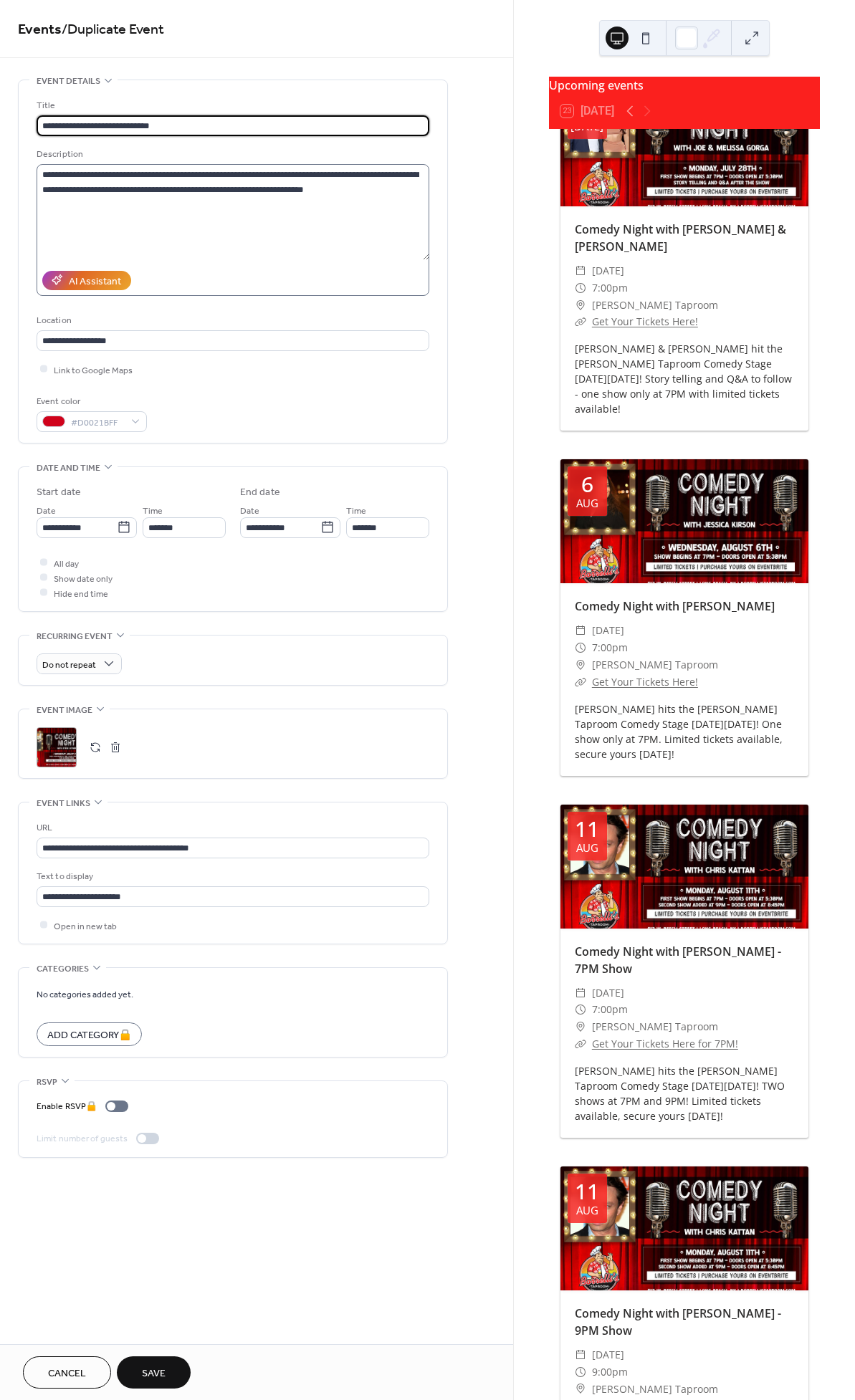 drag, startPoint x: 101, startPoint y: 124, endPoint x: 100, endPoint y: 173, distance: 49.0102 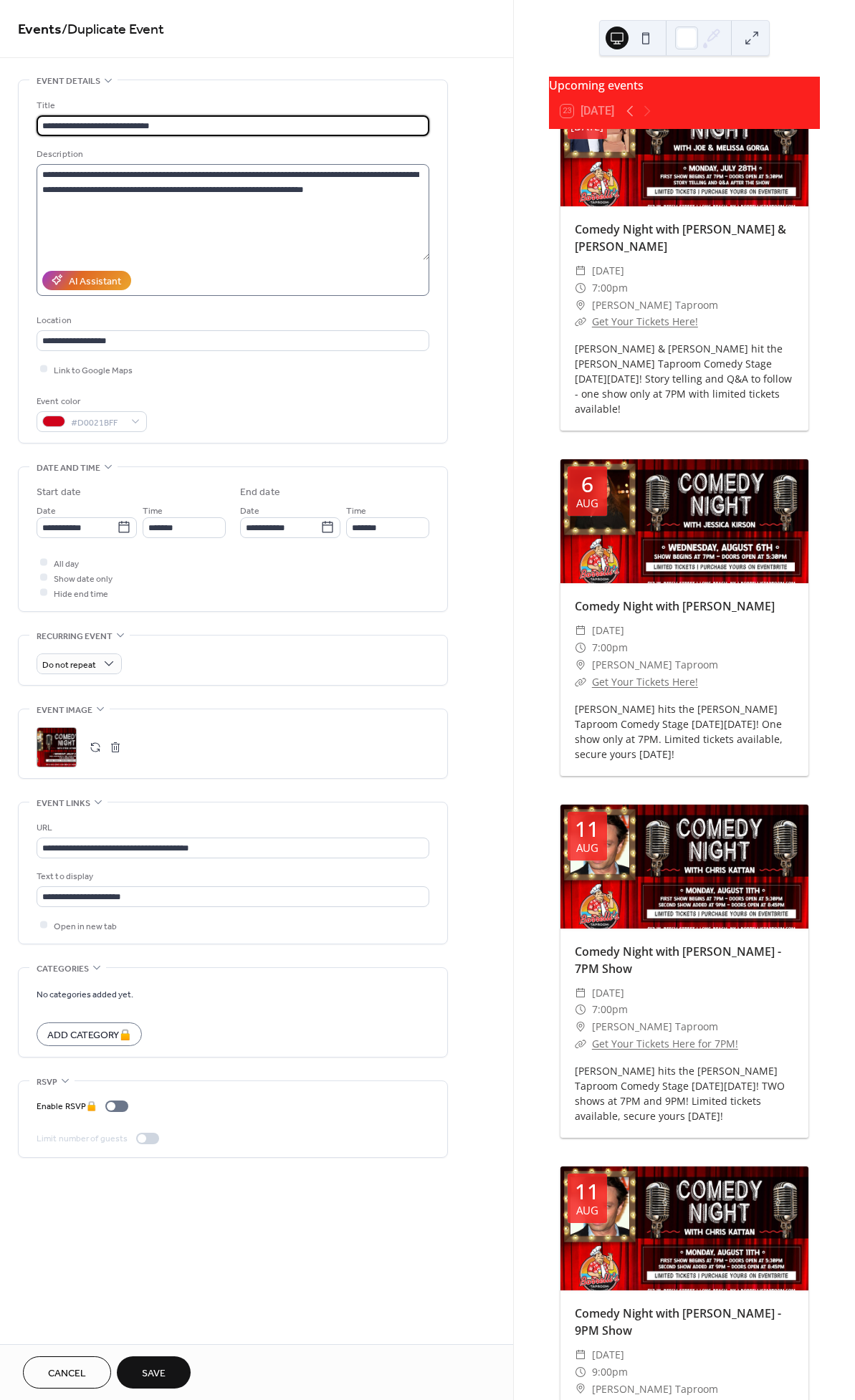 click on "**********" at bounding box center (233, 125) 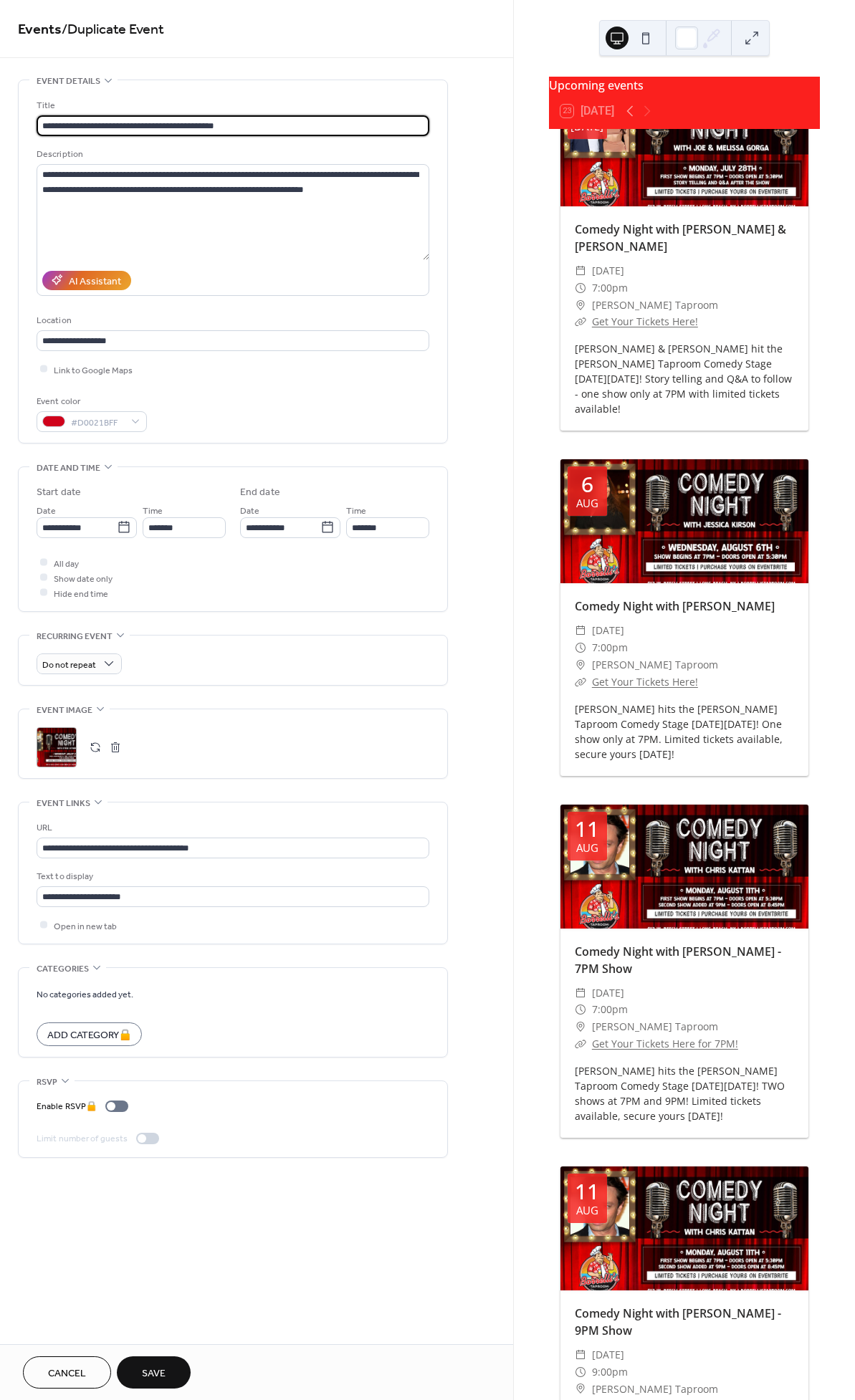 drag, startPoint x: 310, startPoint y: 126, endPoint x: -4, endPoint y: 123, distance: 314.01433 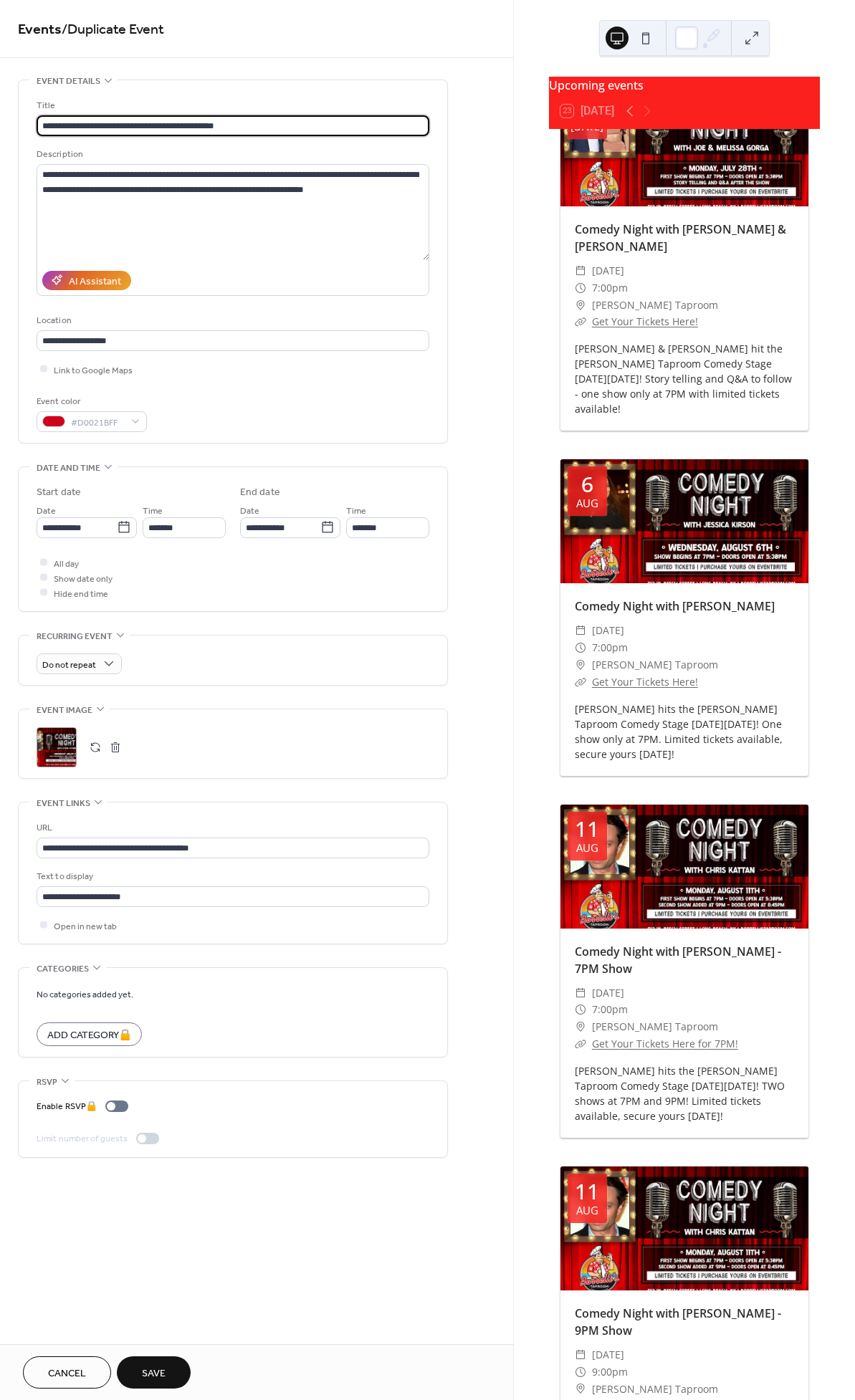 type on "**********" 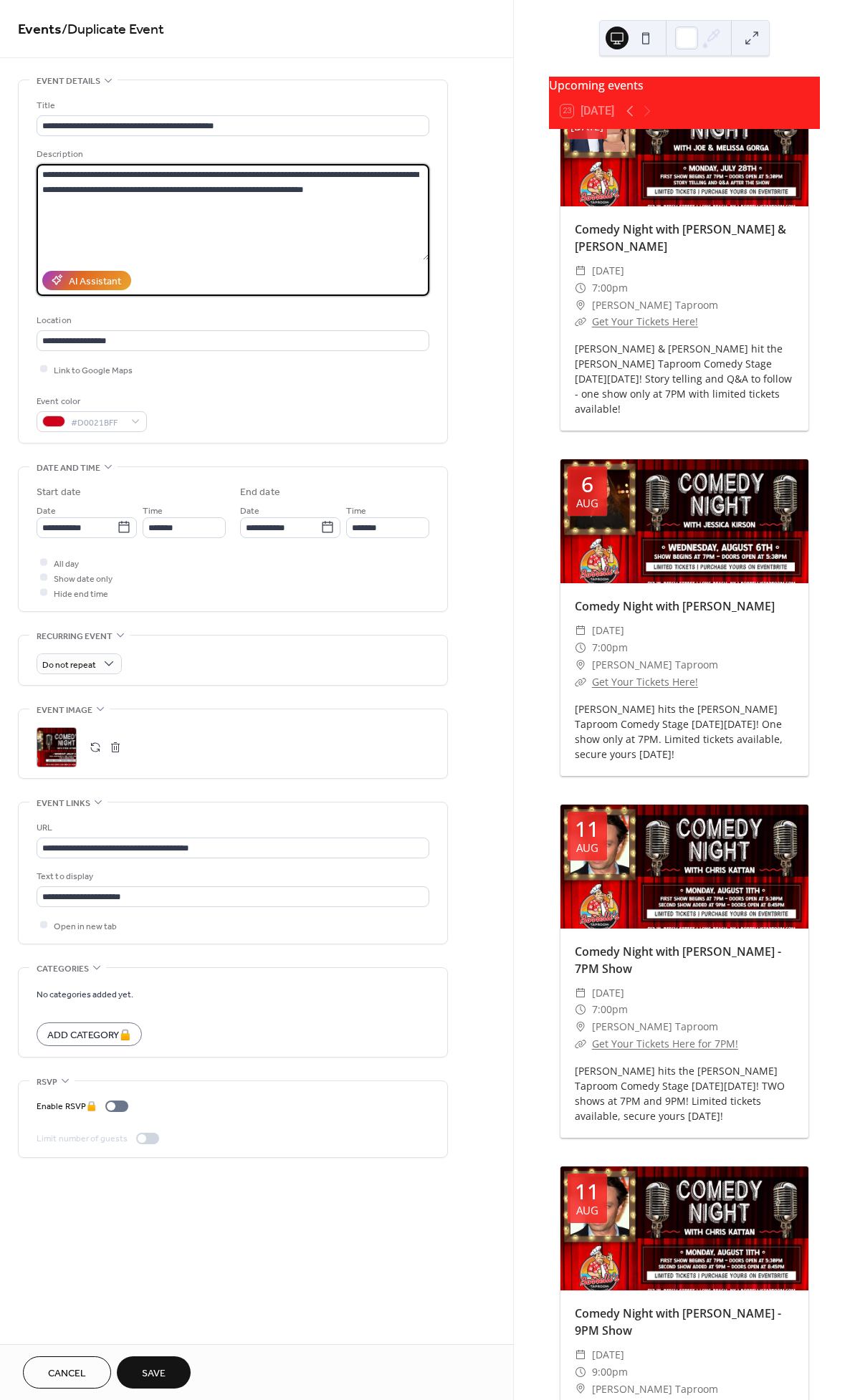 drag, startPoint x: 345, startPoint y: 195, endPoint x: -3, endPoint y: 159, distance: 349.85711 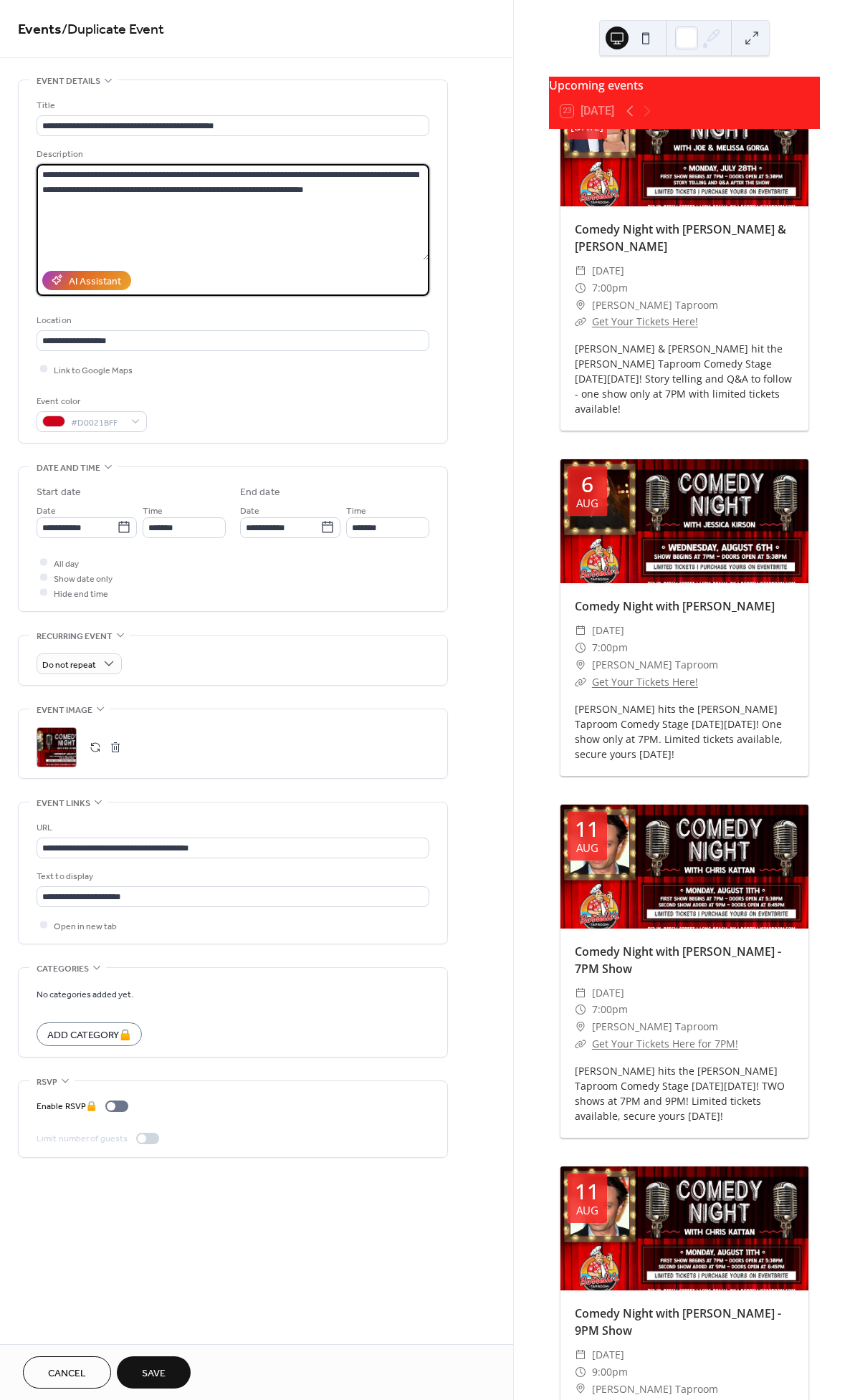 click on "**********" at bounding box center (427, 700) 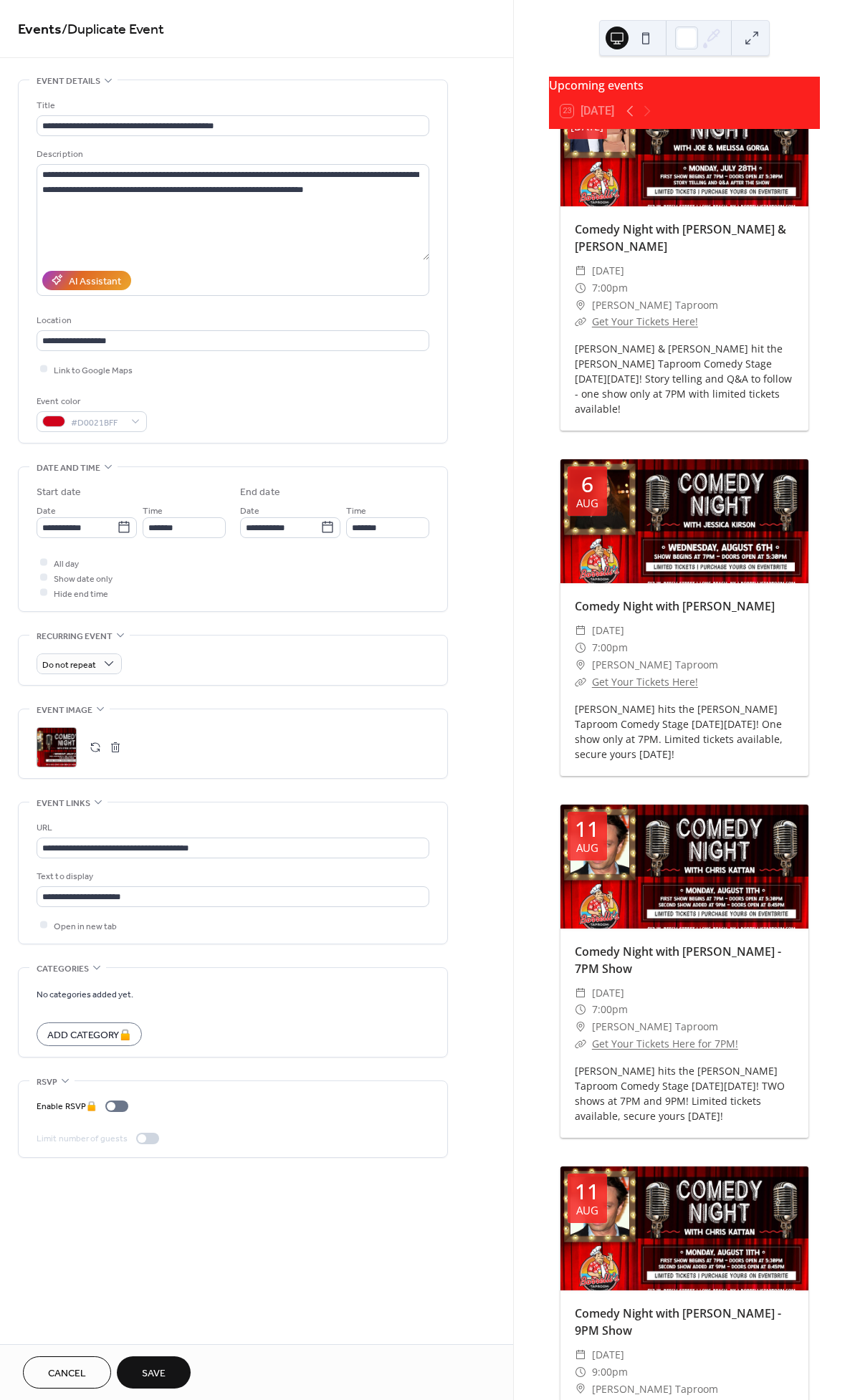 click on "Save" at bounding box center (153, 1372) 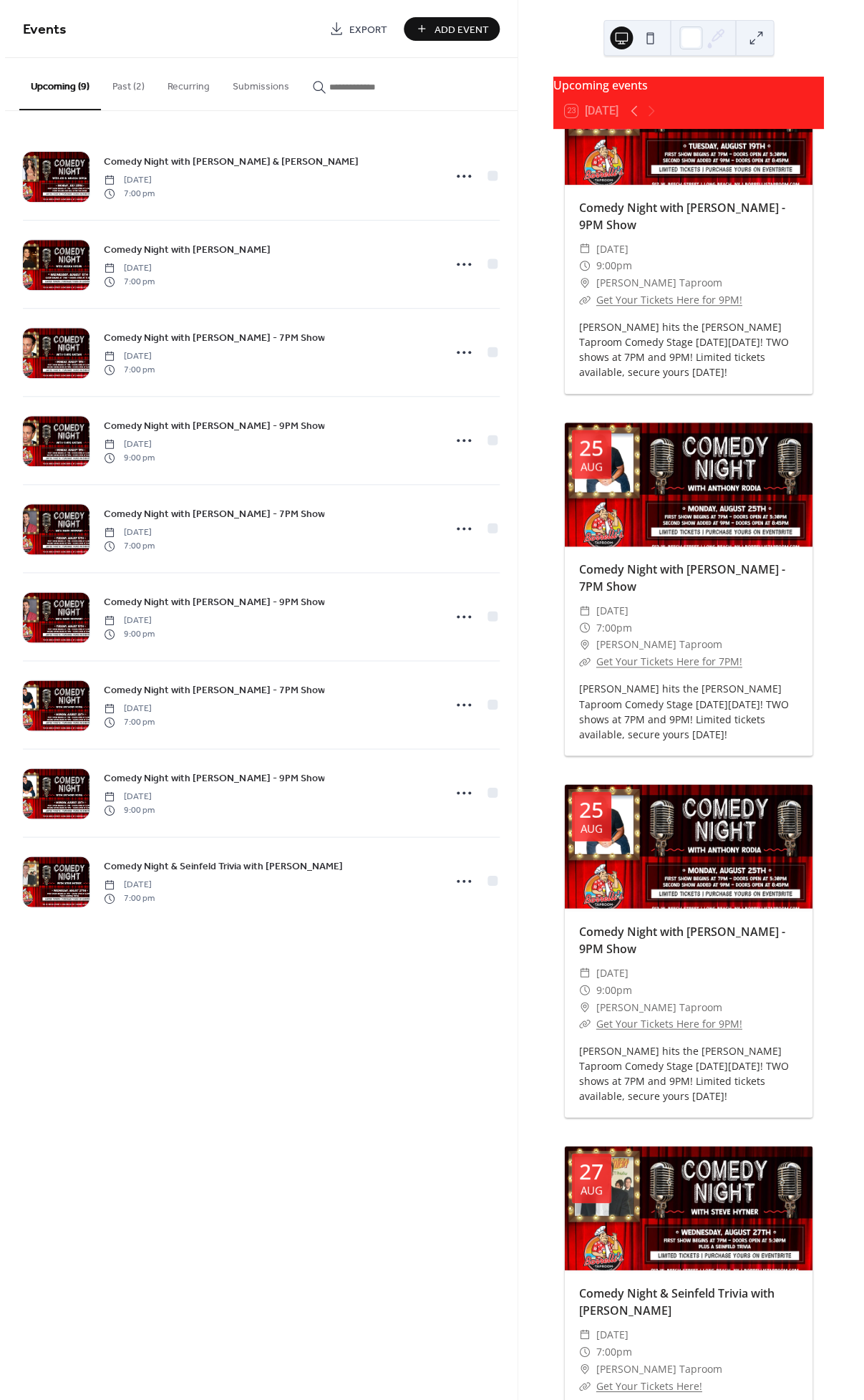 scroll, scrollTop: 1717, scrollLeft: 0, axis: vertical 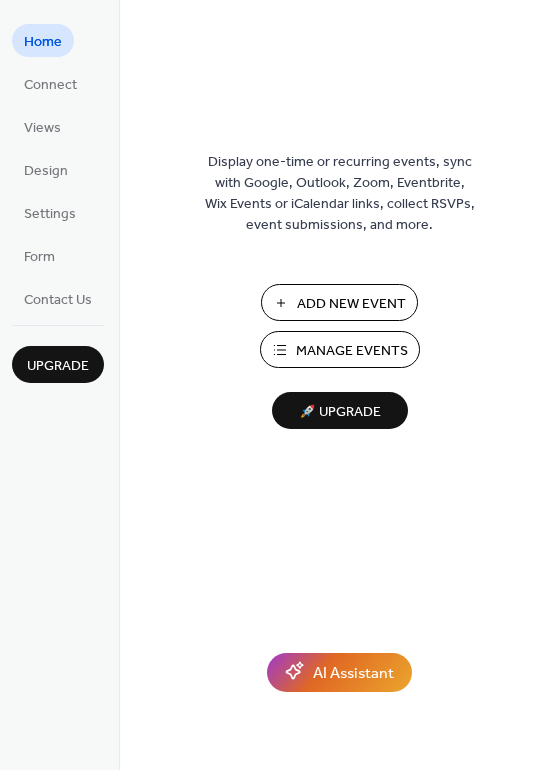 click on "Manage Events" at bounding box center [352, 351] 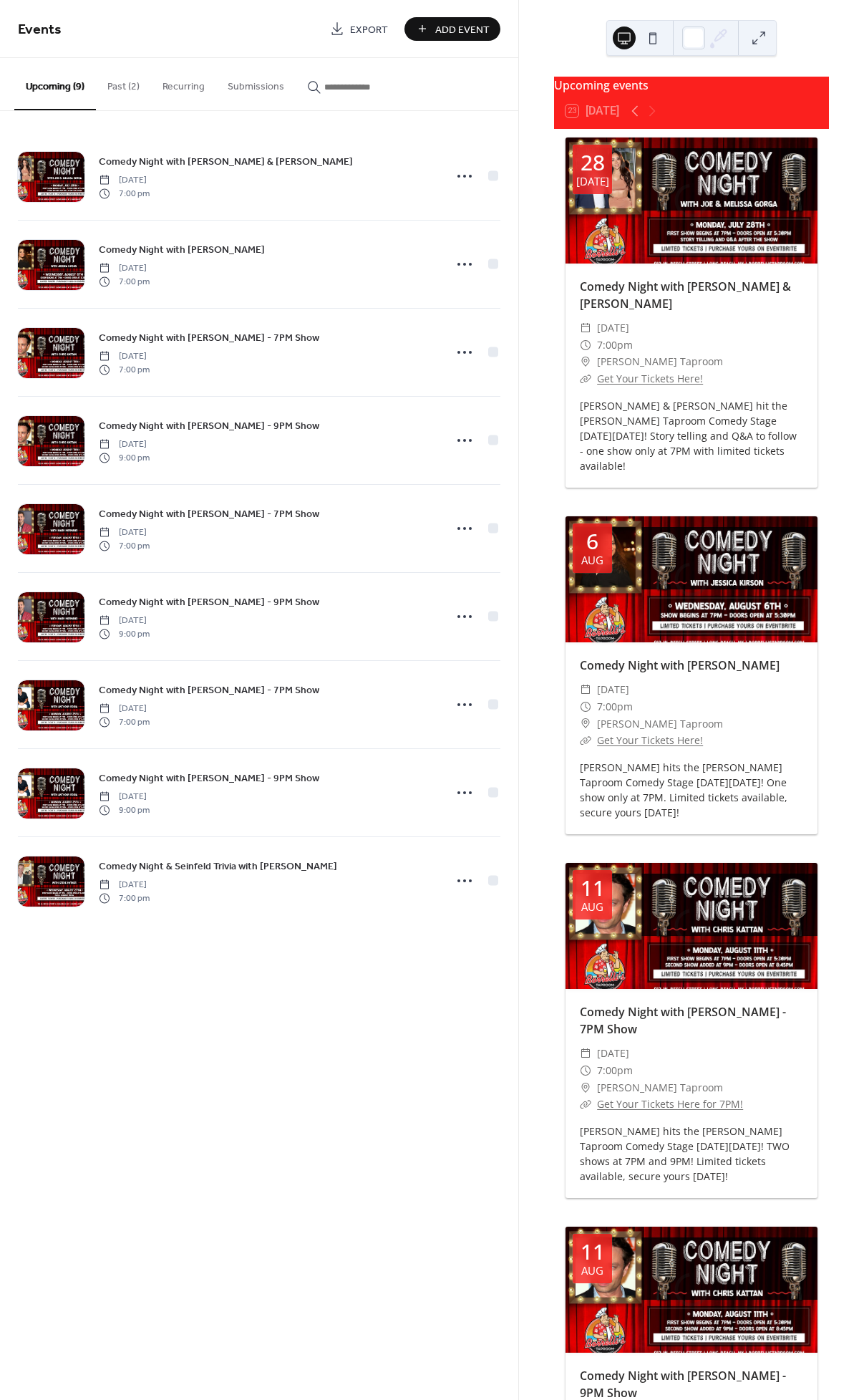 scroll, scrollTop: 0, scrollLeft: 0, axis: both 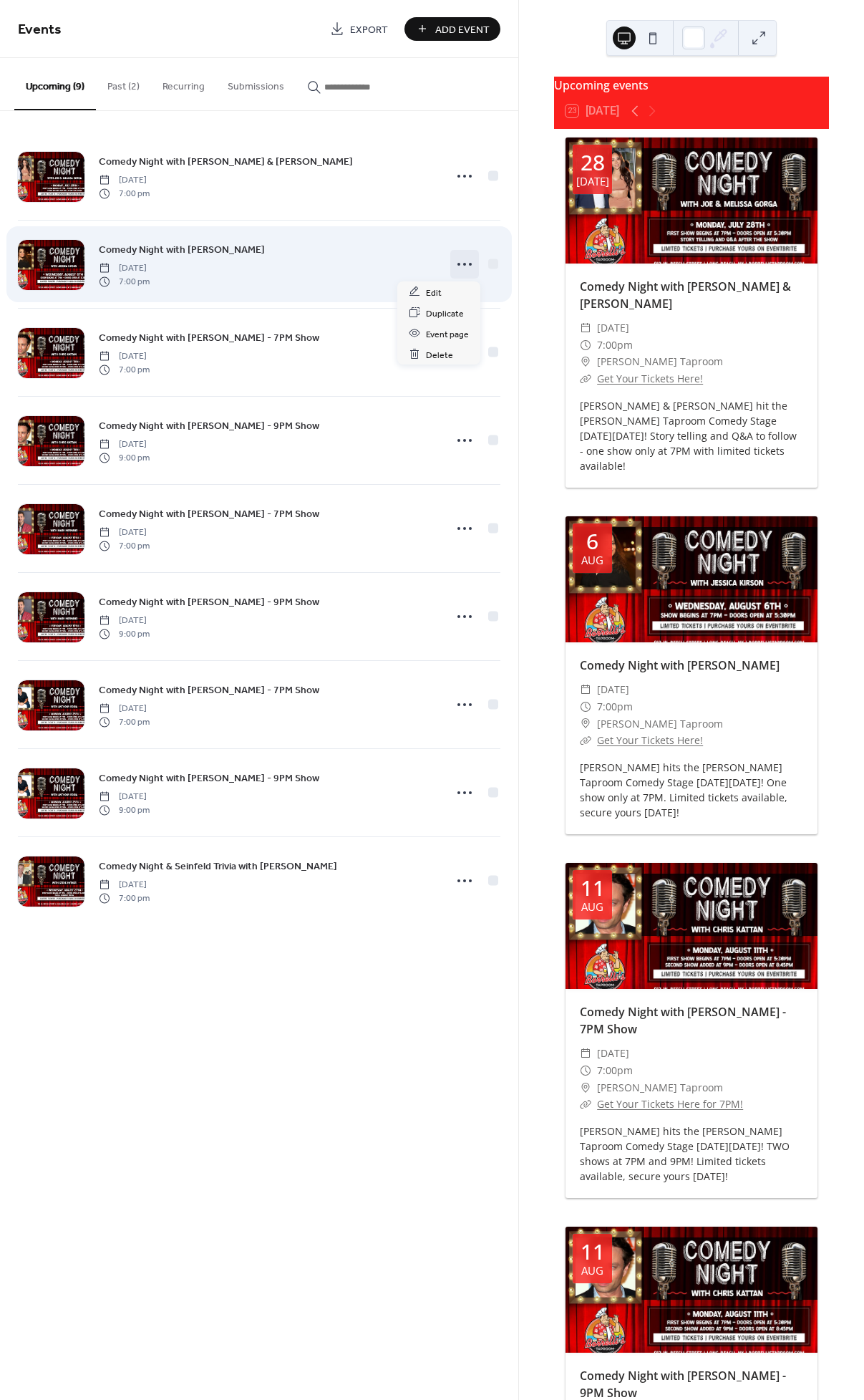 click 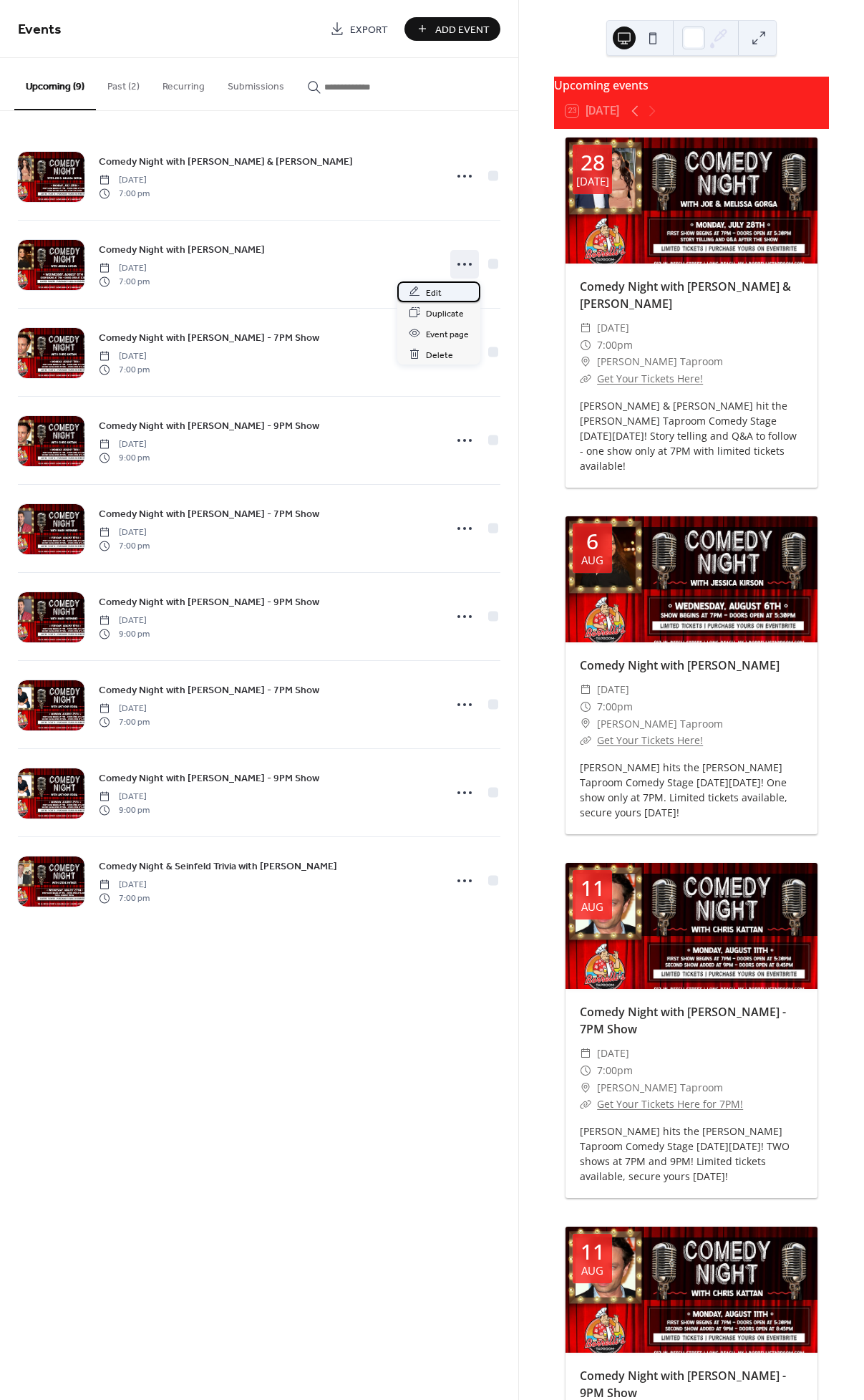 click on "Edit" at bounding box center [439, 291] 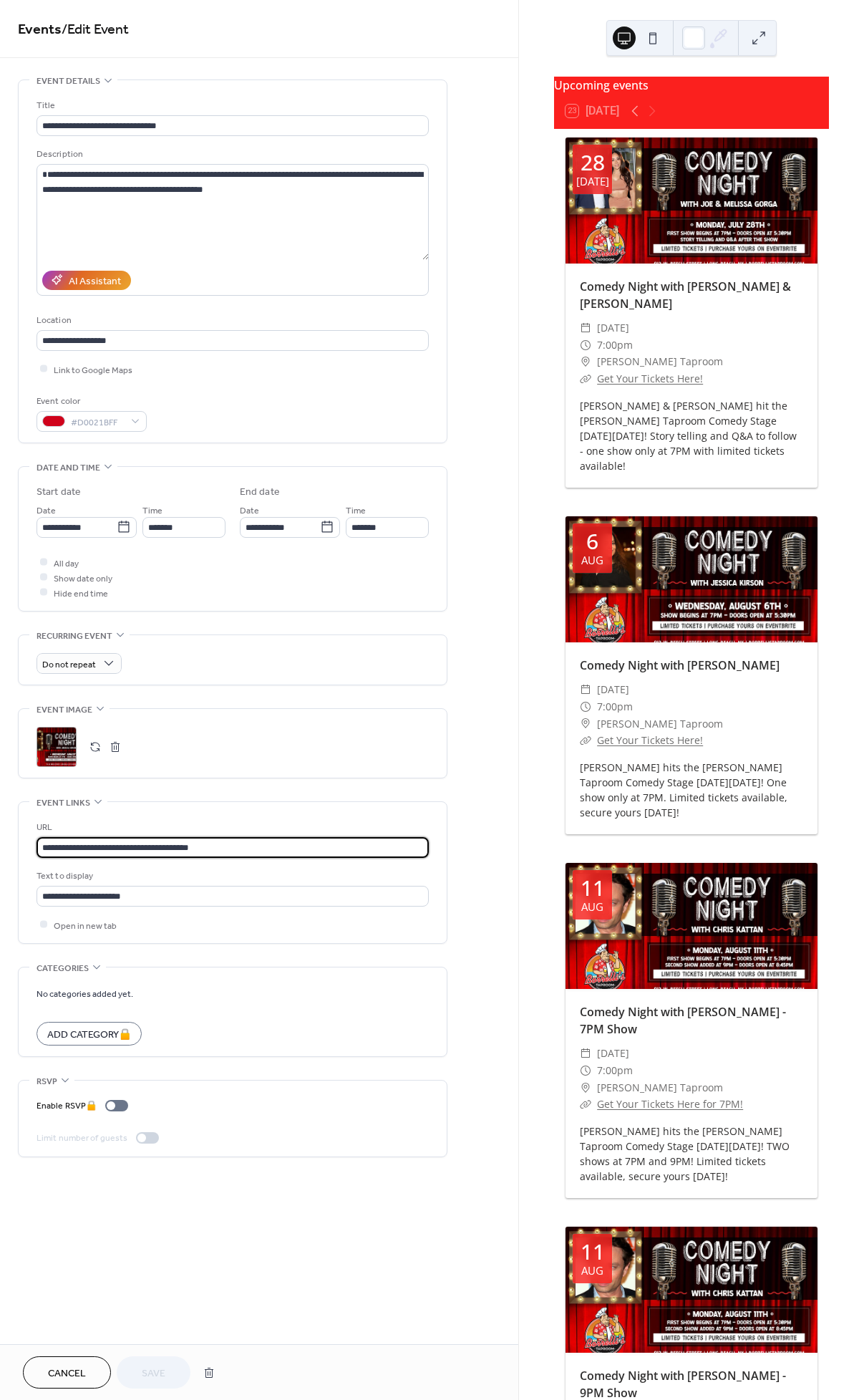 drag, startPoint x: 205, startPoint y: 840, endPoint x: -53, endPoint y: 831, distance: 258.1569 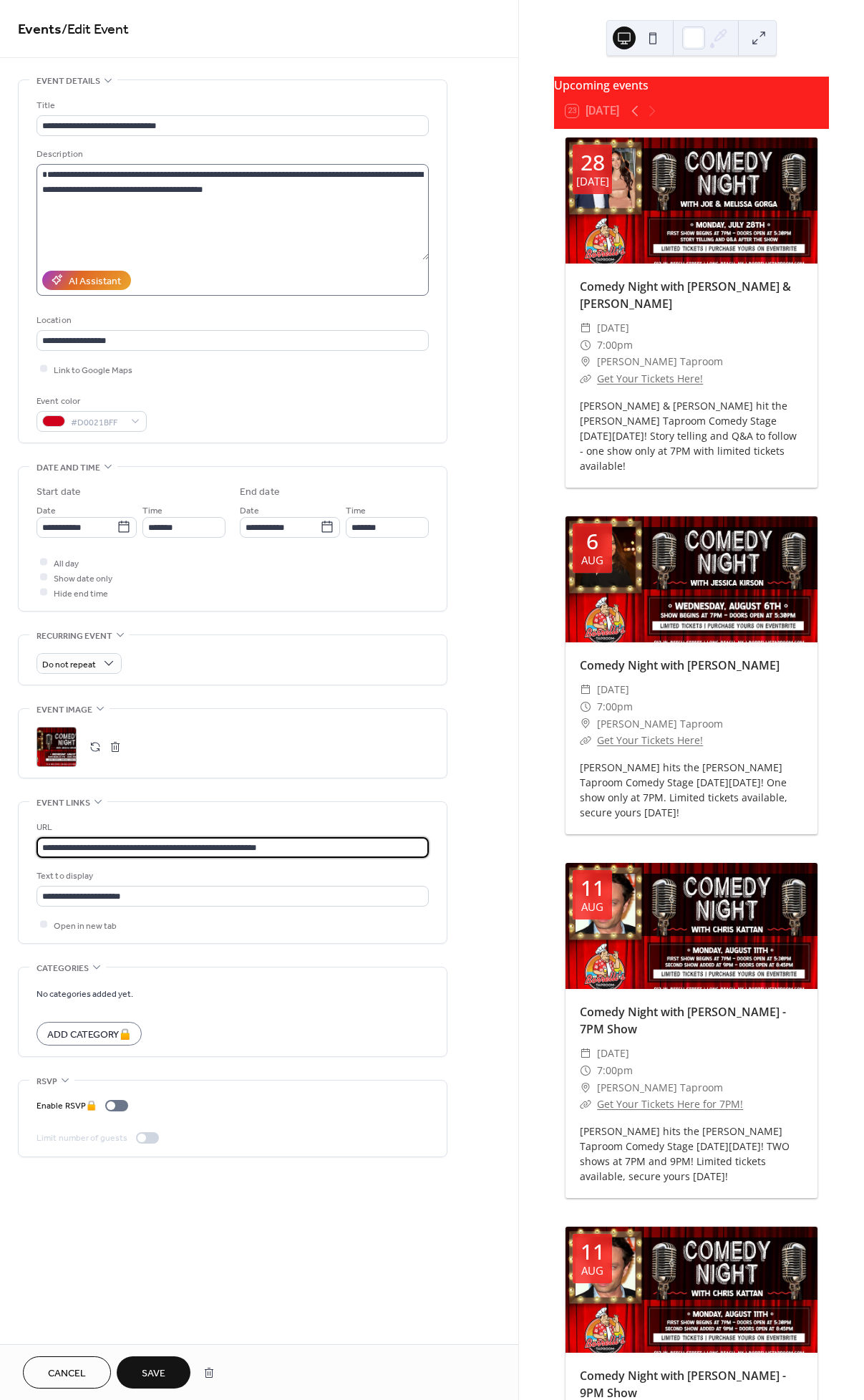 type on "**********" 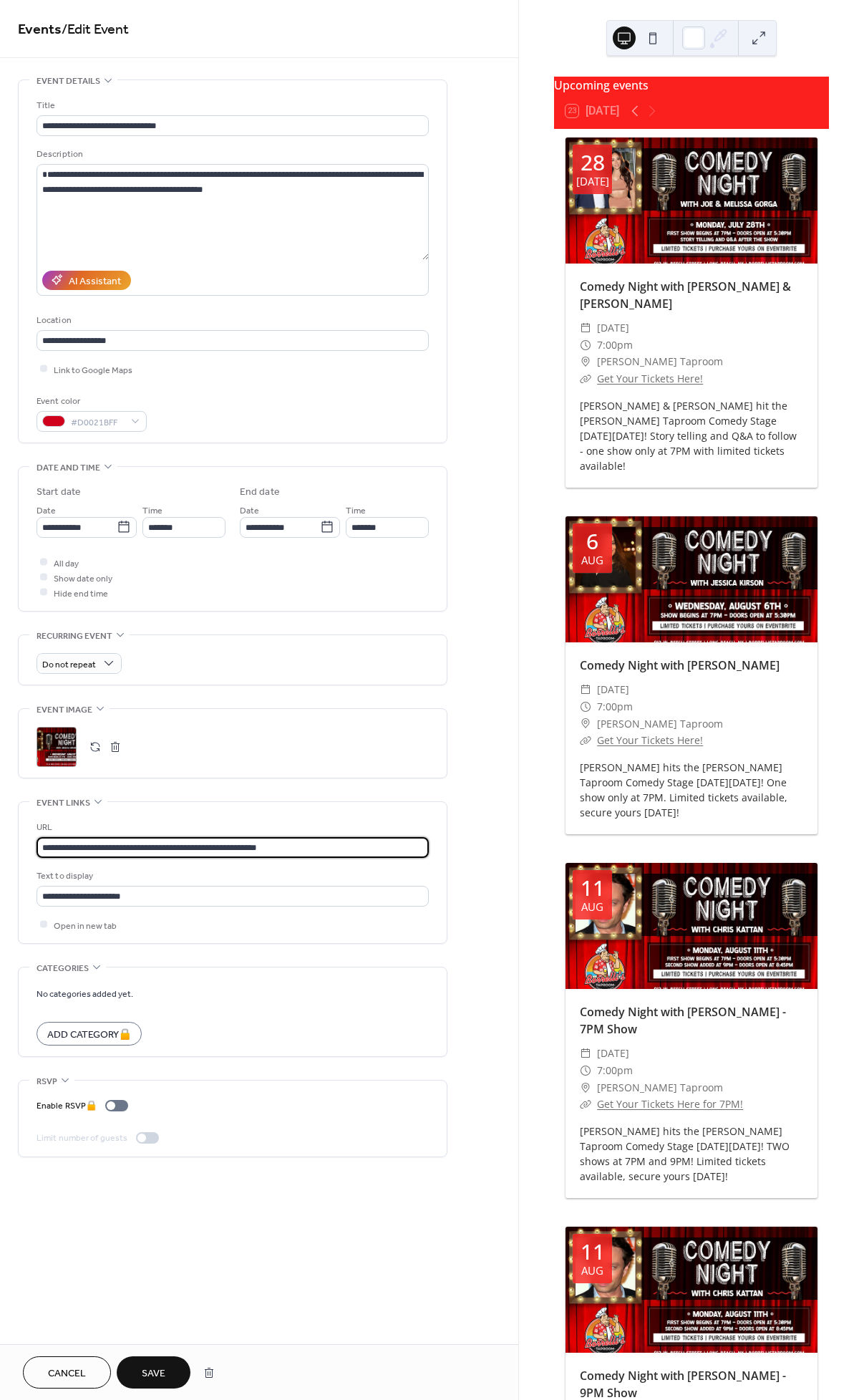 drag, startPoint x: 298, startPoint y: 850, endPoint x: -53, endPoint y: 826, distance: 351.81956 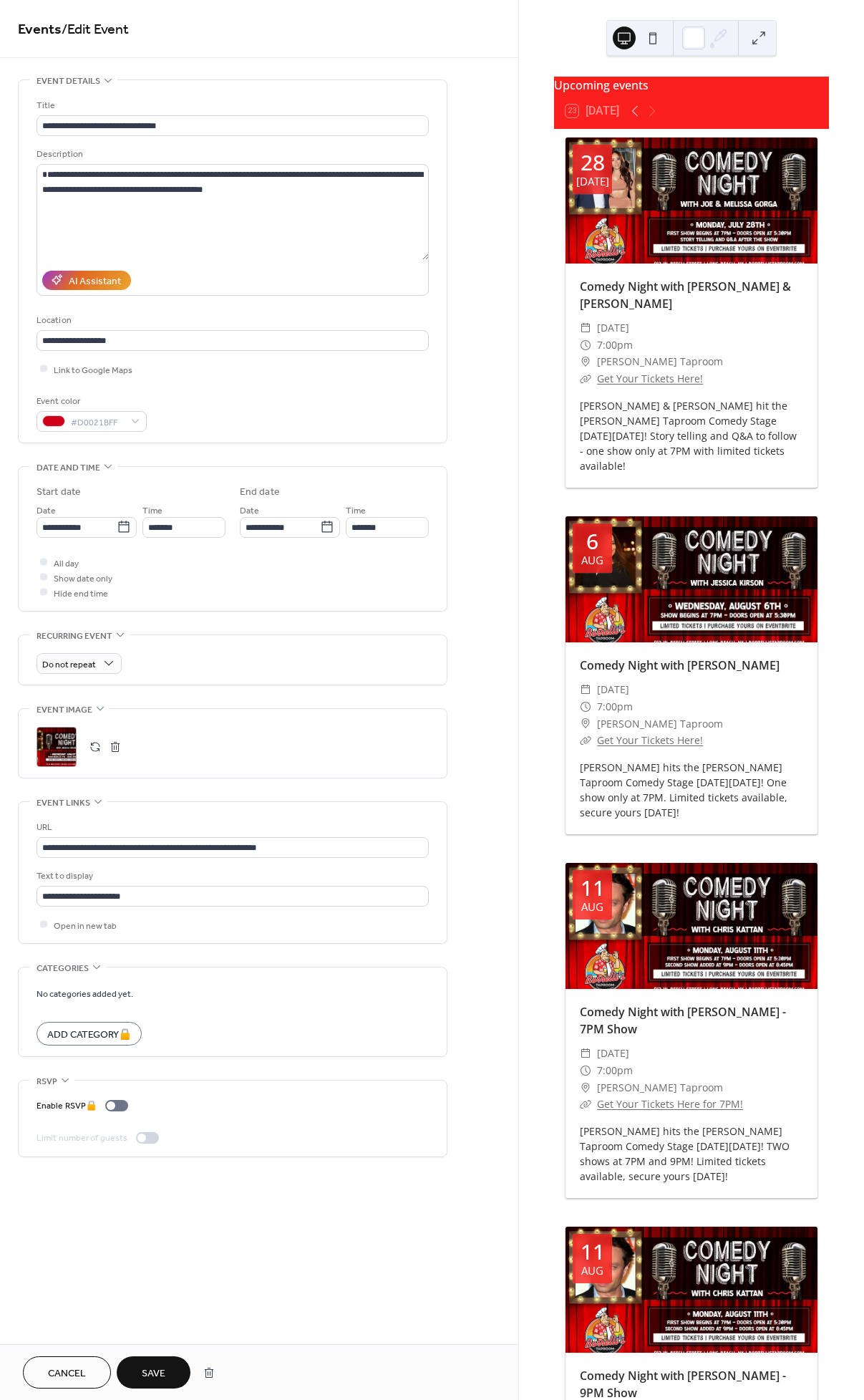 drag, startPoint x: 165, startPoint y: 1373, endPoint x: 367, endPoint y: 627, distance: 772.8648 